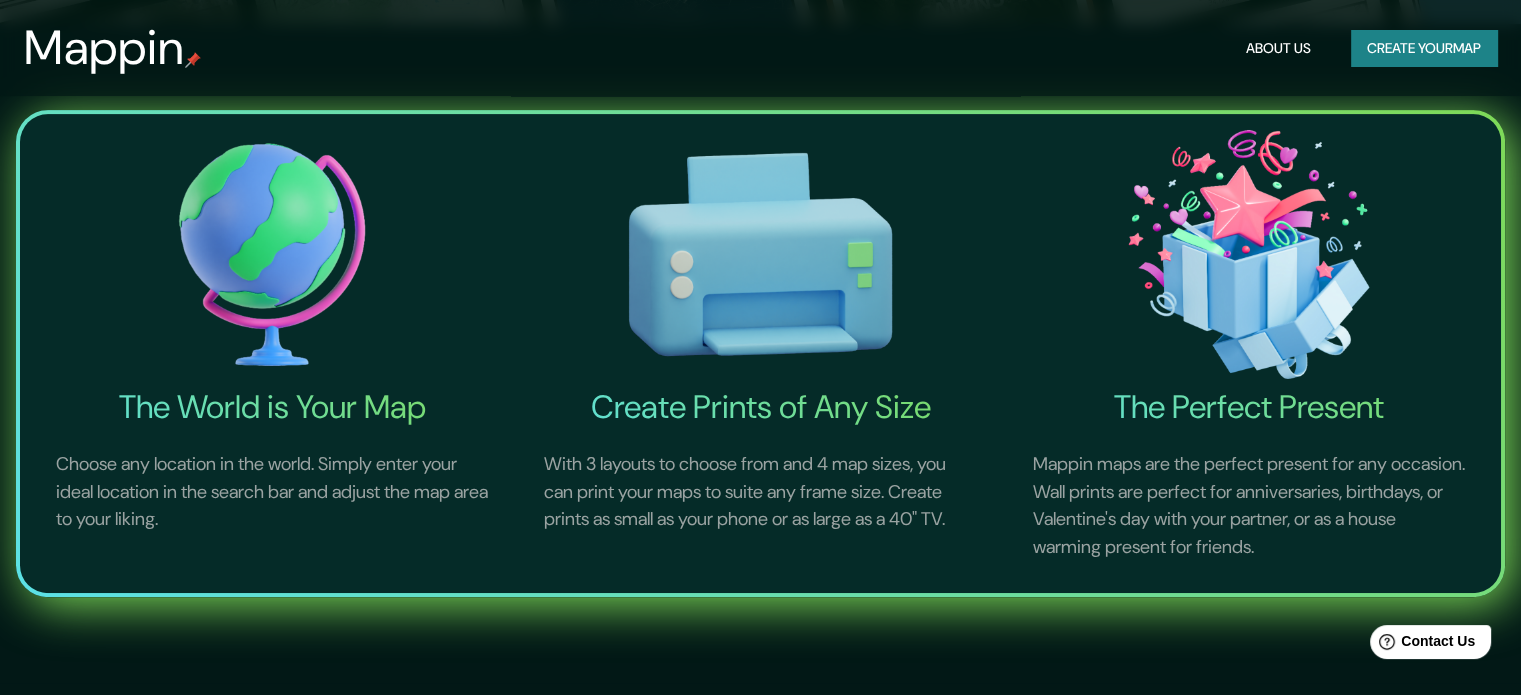 scroll, scrollTop: 0, scrollLeft: 0, axis: both 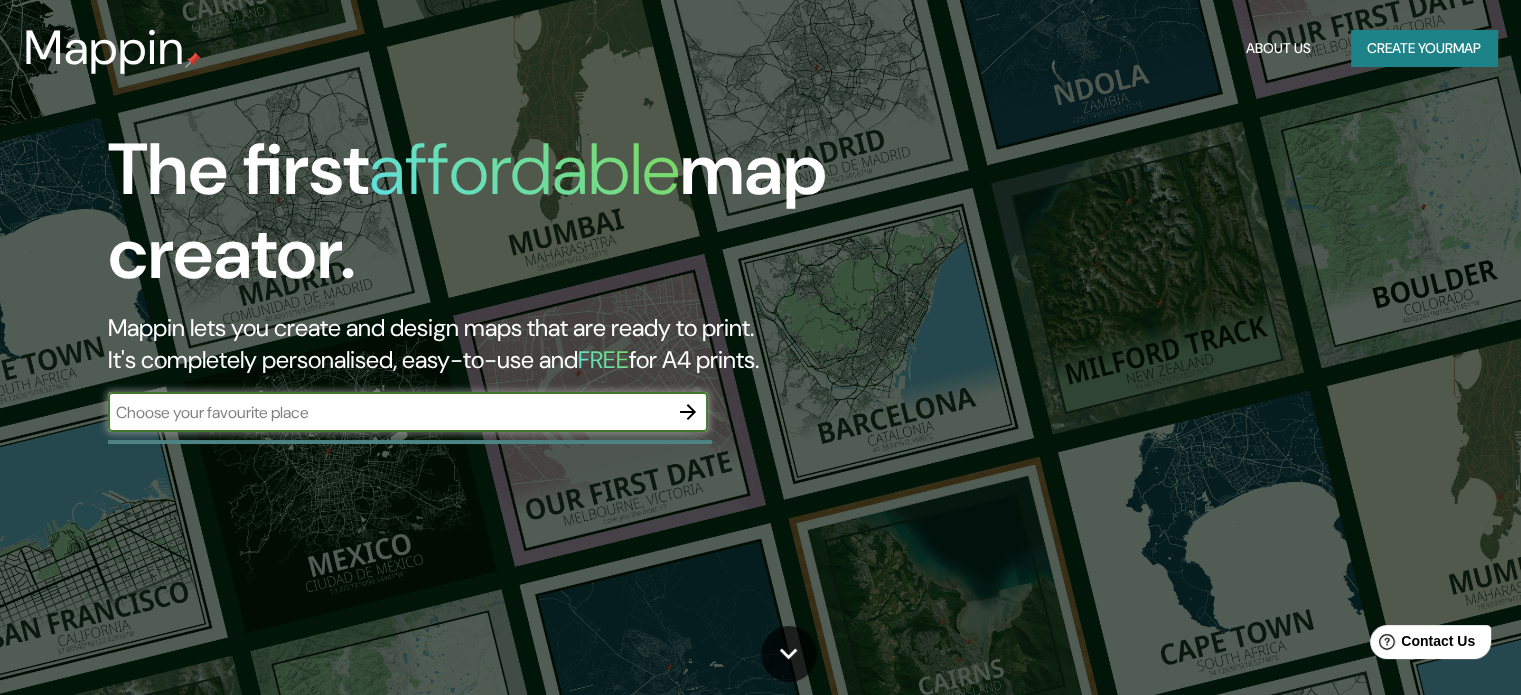 click at bounding box center [388, 412] 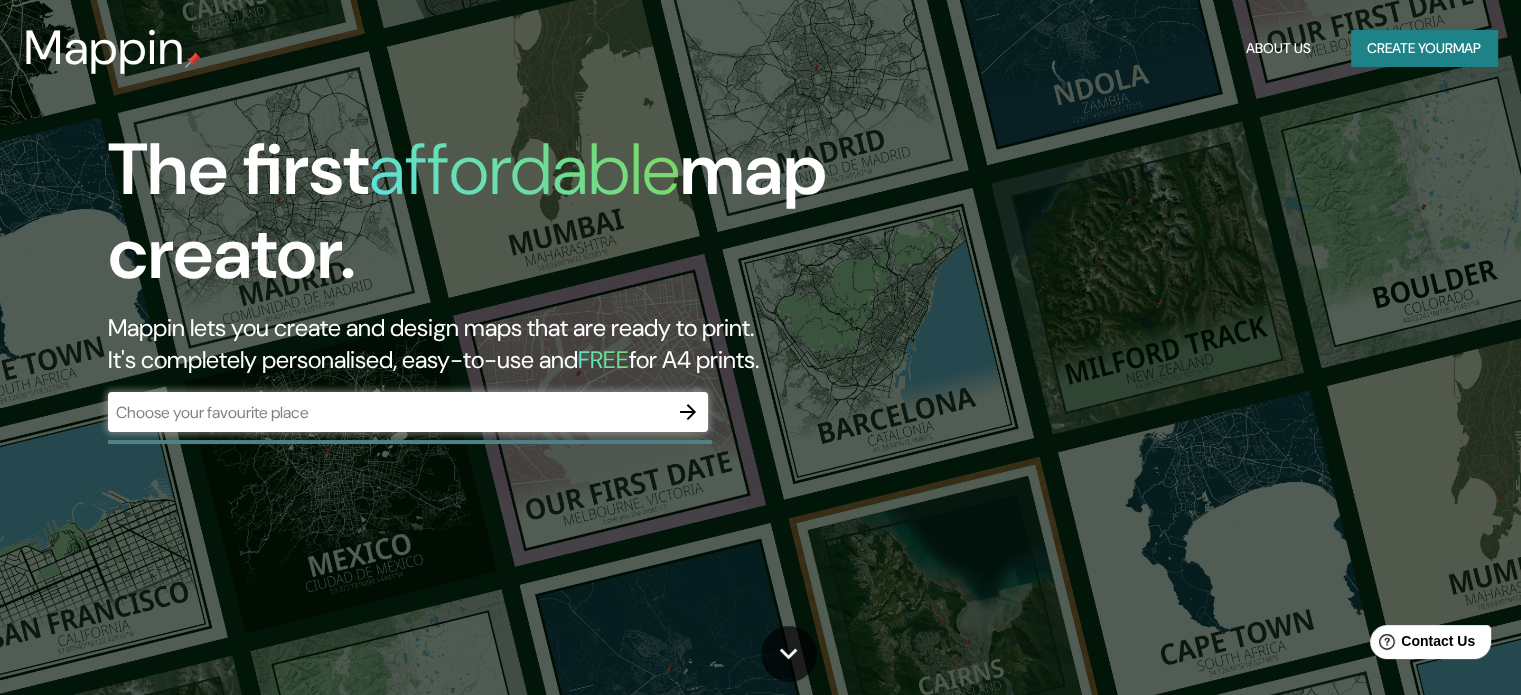 click on "​" at bounding box center (408, 414) 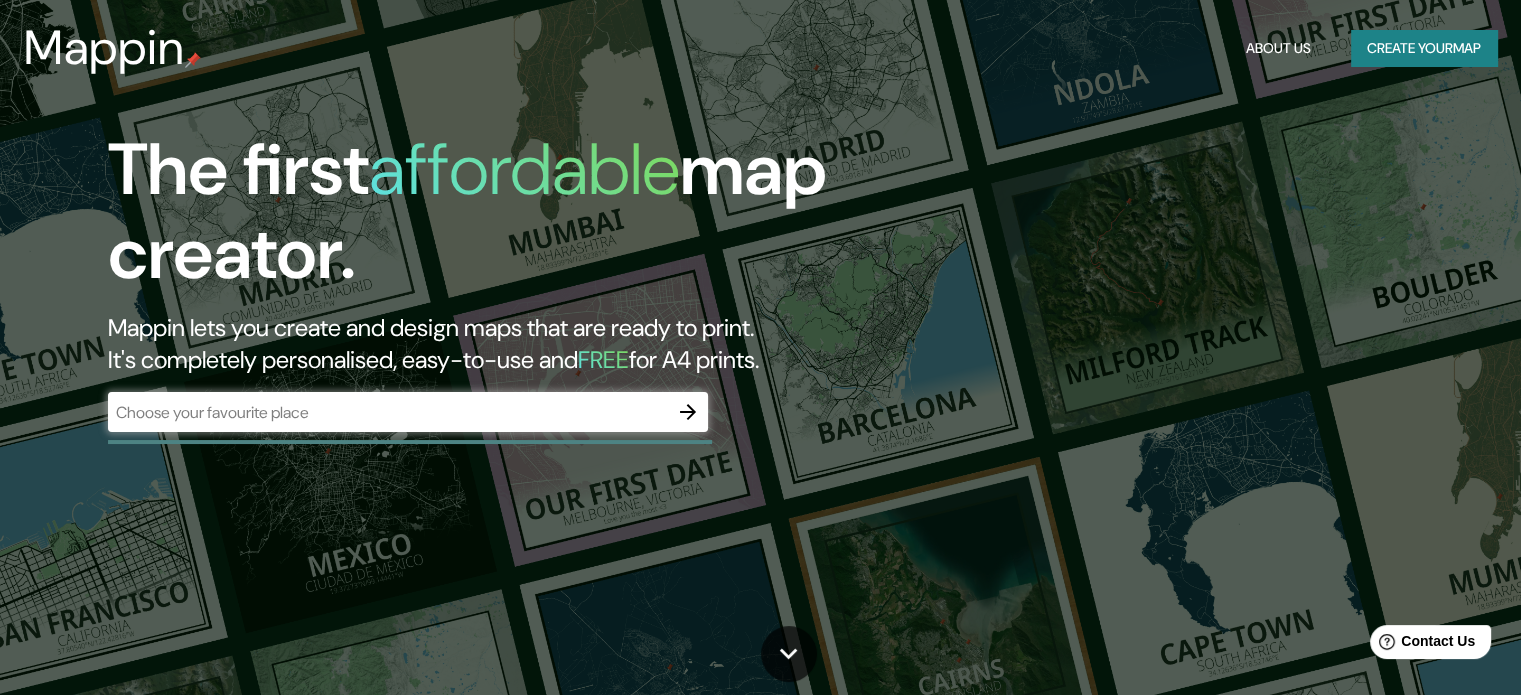 click on "Mappin lets you create and design maps that are ready to print. It's completely personalised, easy-to-use and  FREE  for A4 prints." at bounding box center (488, 344) 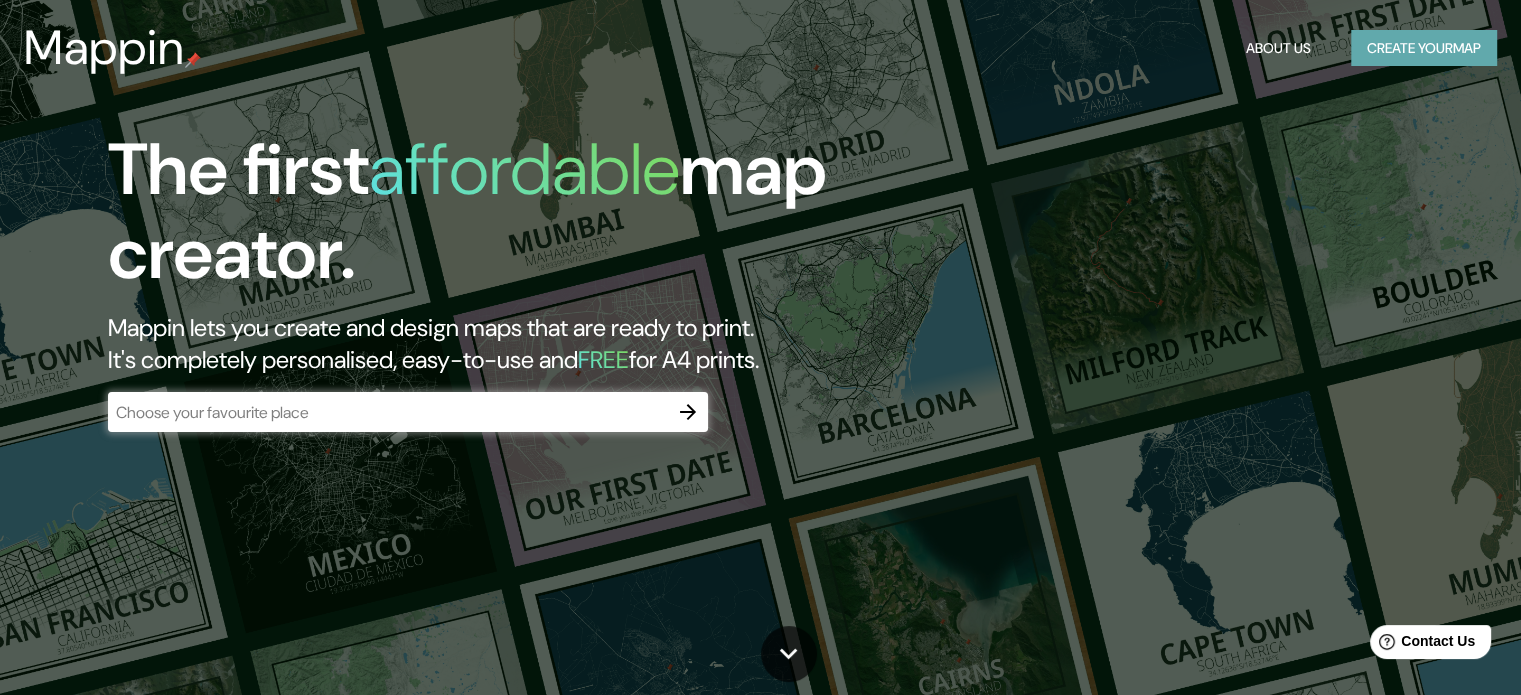 click on "Create your   map" at bounding box center (1424, 48) 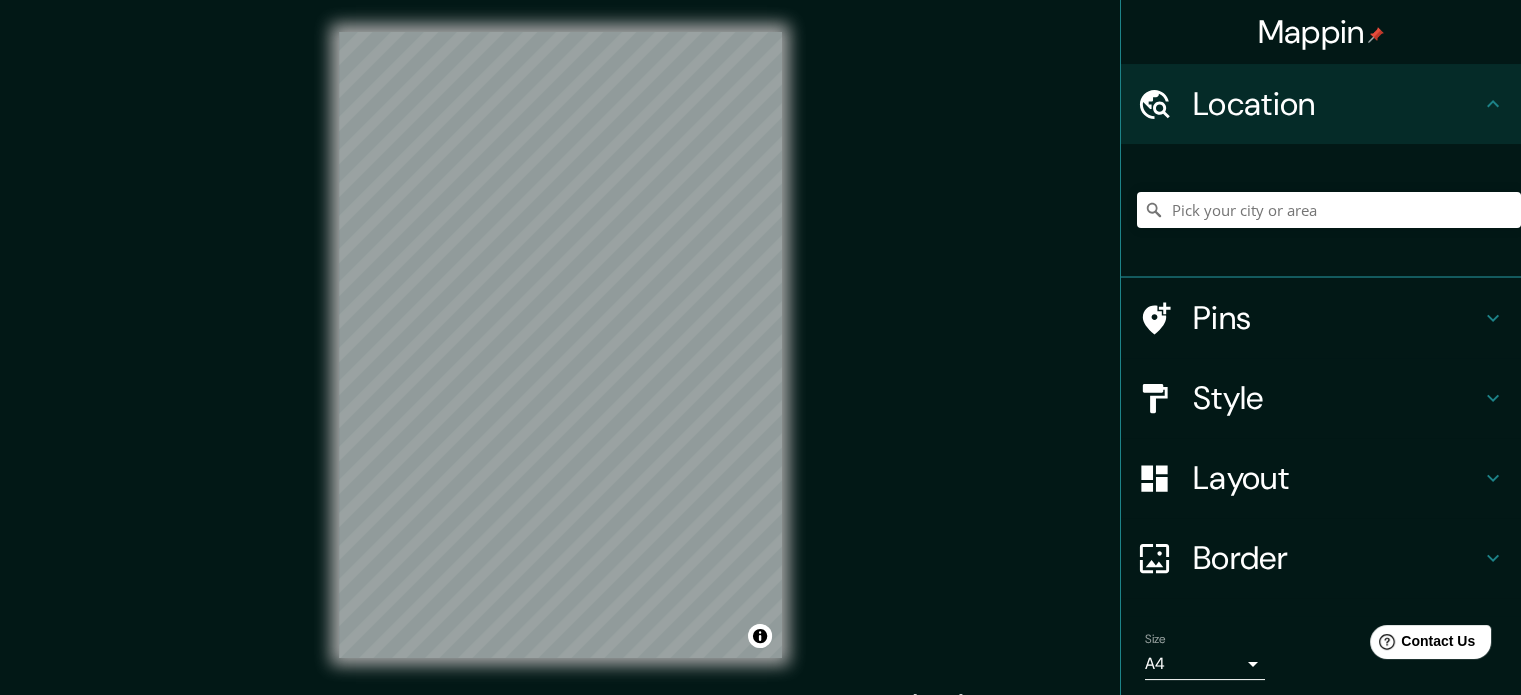 click on "Layout" at bounding box center [1337, 478] 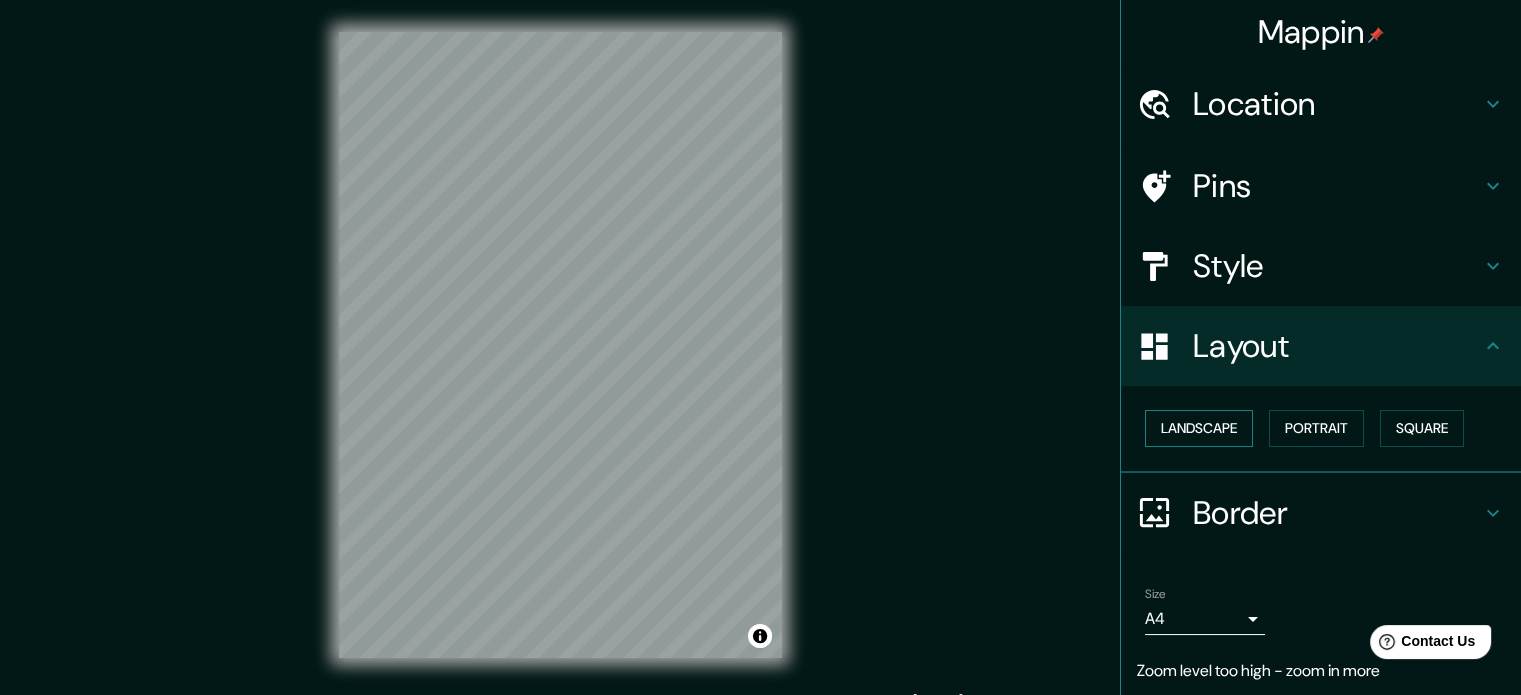 click on "Landscape" at bounding box center [1199, 428] 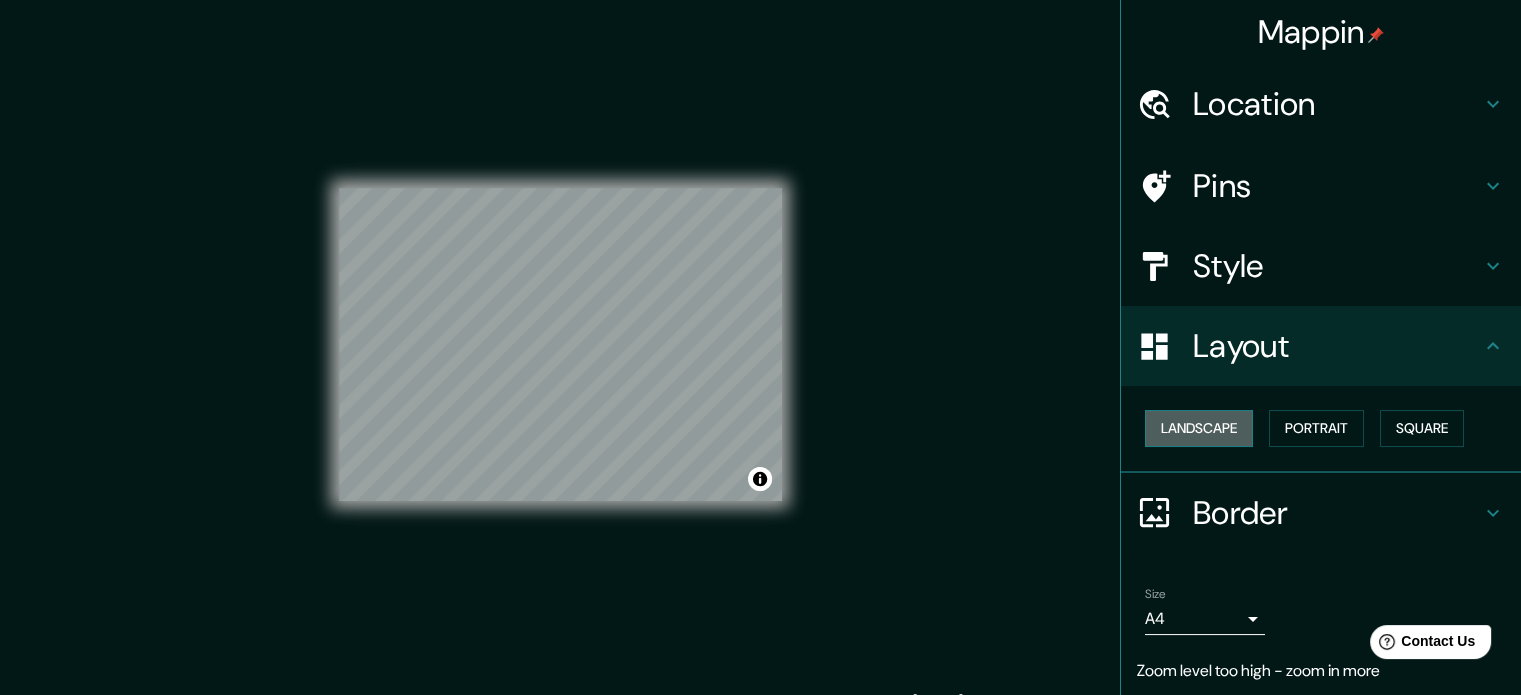 click on "Landscape" at bounding box center (1199, 428) 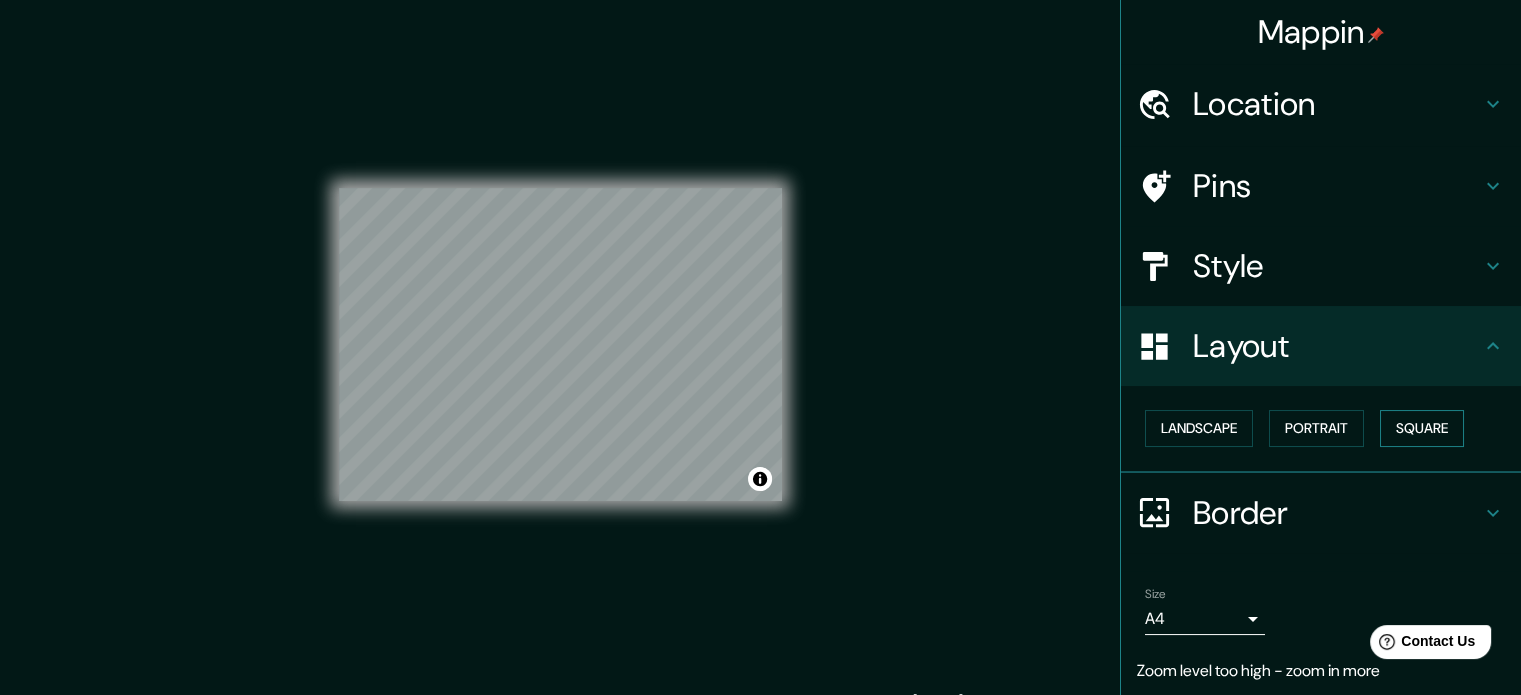 click on "Square" at bounding box center (1422, 428) 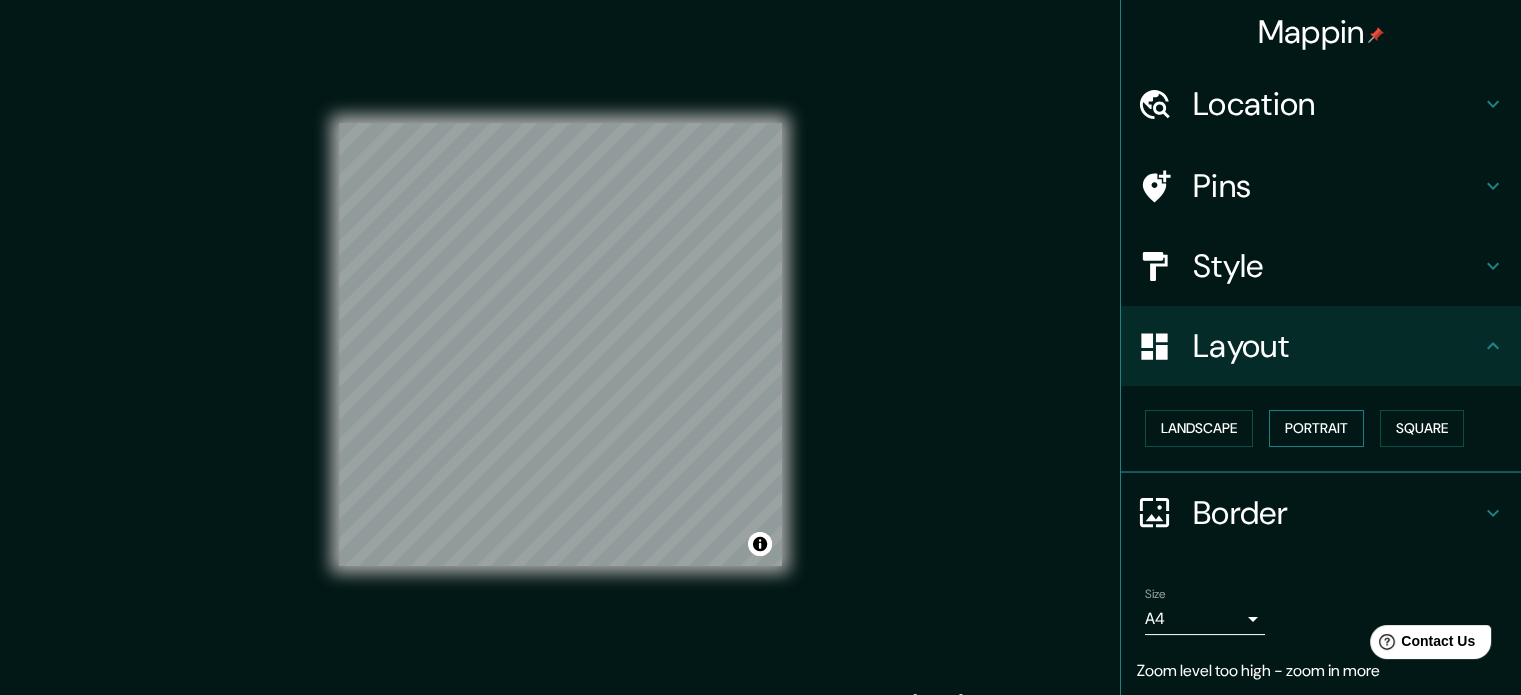 click on "Portrait" at bounding box center [1316, 428] 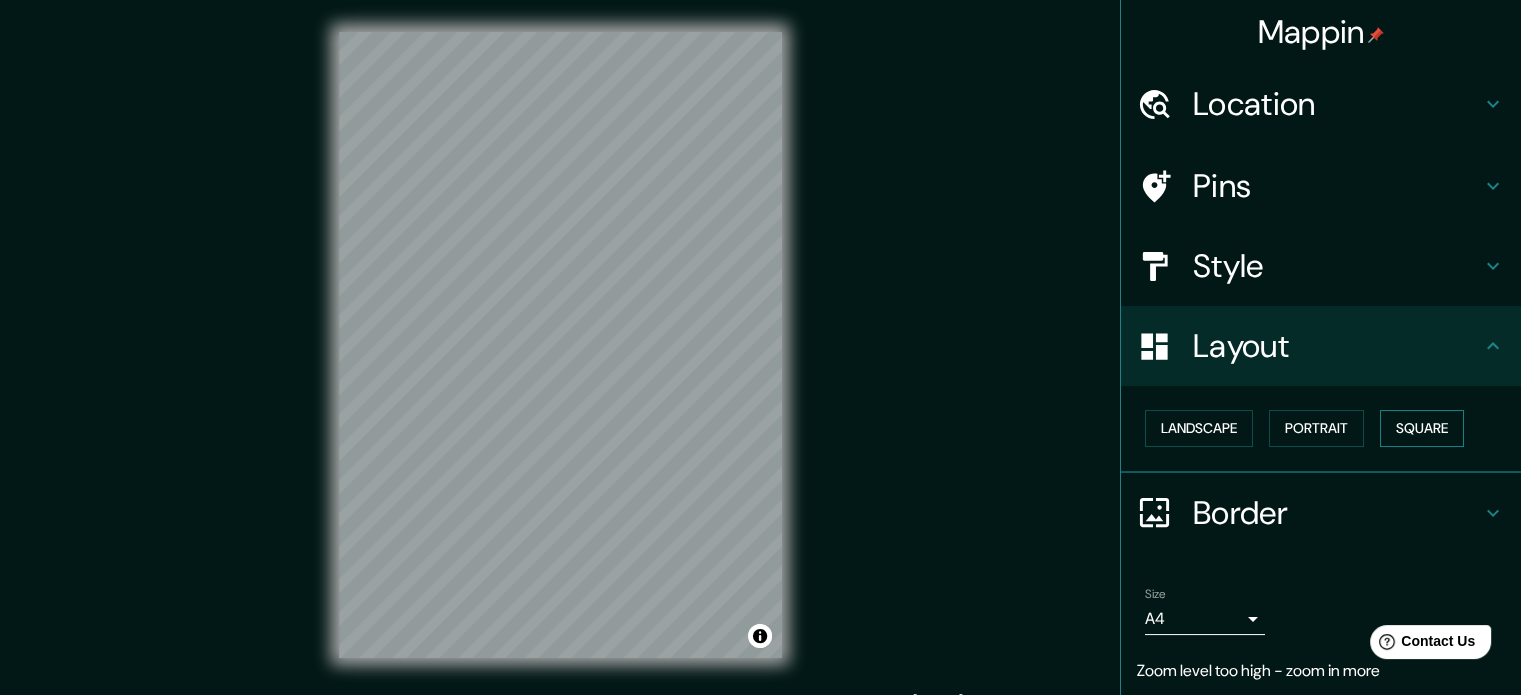 click on "Square" at bounding box center [1422, 428] 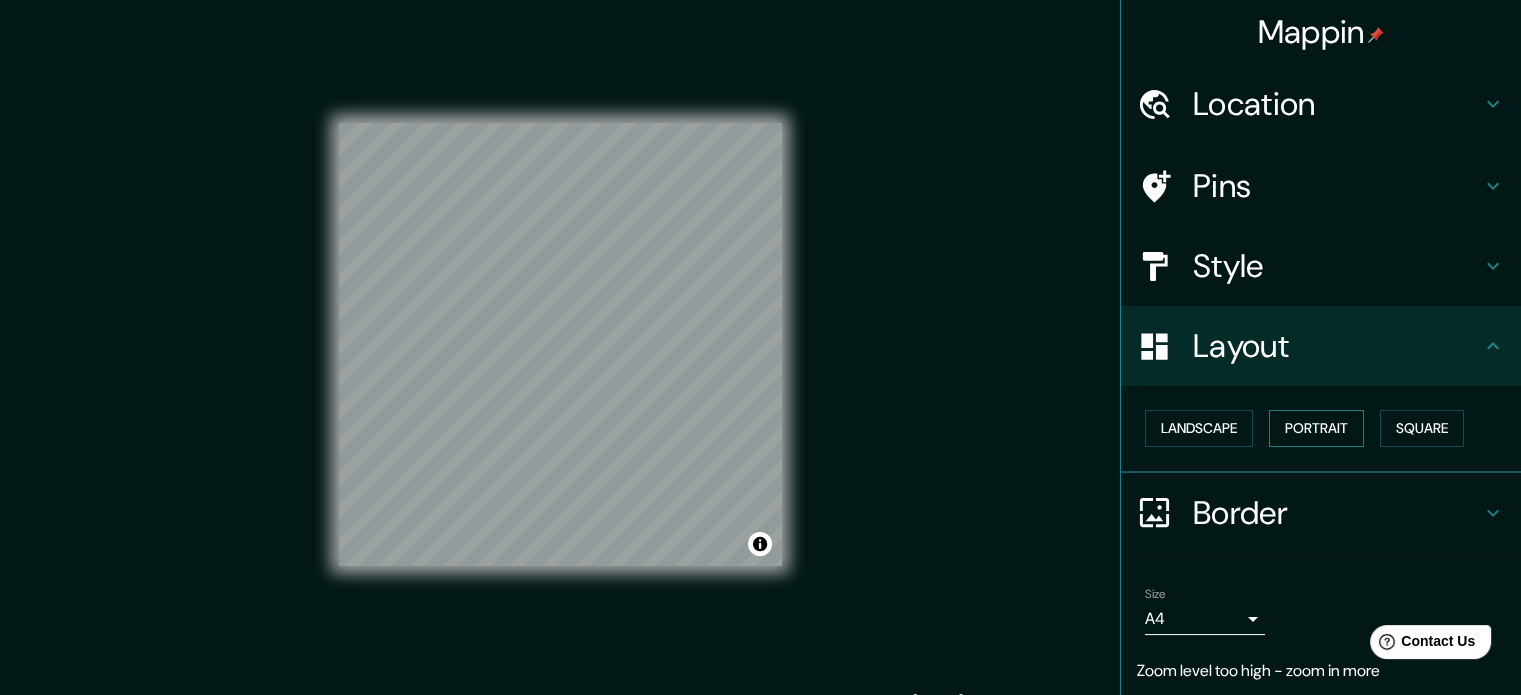 drag, startPoint x: 1370, startPoint y: 428, endPoint x: 1345, endPoint y: 437, distance: 26.57066 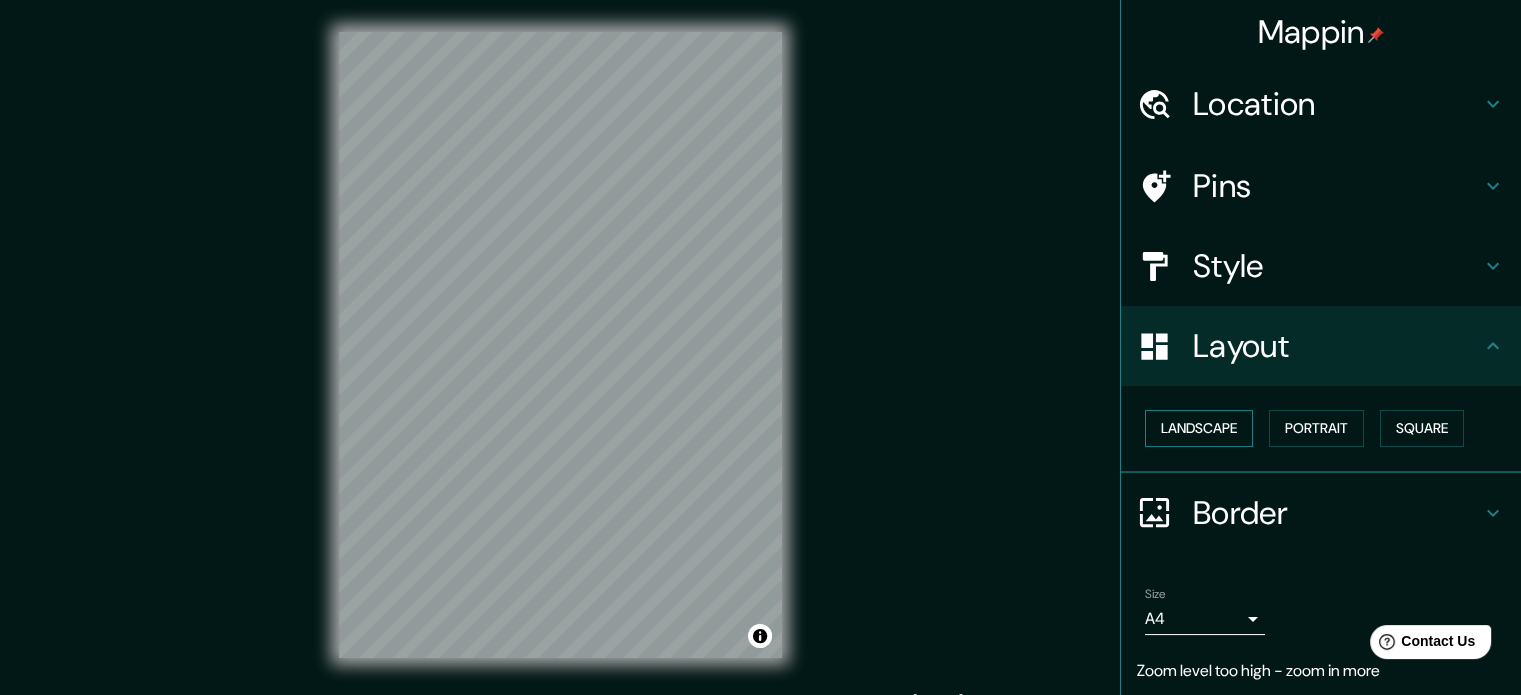 click on "Landscape" at bounding box center [1199, 428] 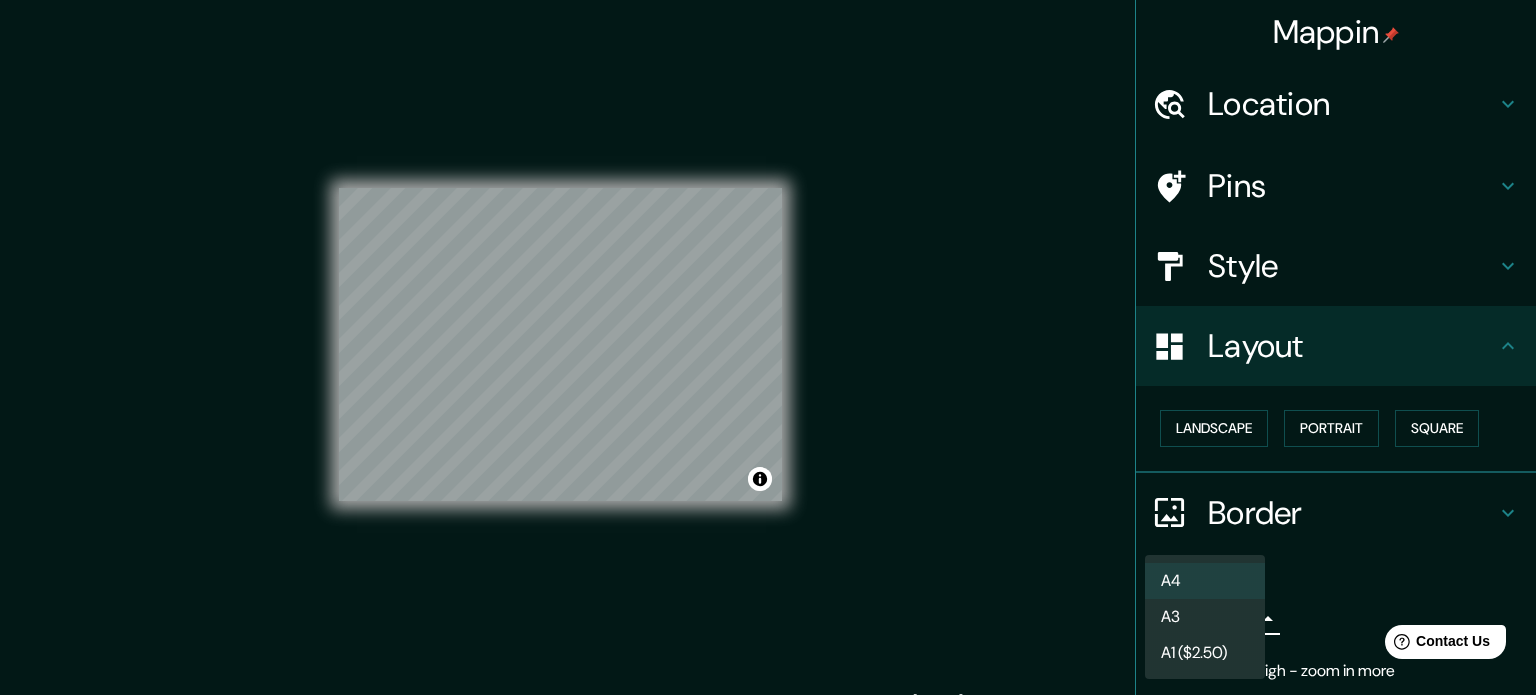 click on "Mappin Location Pins Style Layout Landscape Portrait Square Border Choose a border.  Hint : you can make layers of the frame opaque to create some cool effects. None Simple Transparent Fancy Size A4 single Zoom level too high - zoom in more Create your map © Mapbox   © OpenStreetMap   Improve this map Any problems, suggestions, or concerns please email    [EMAIL] . . . A4 A3 A1 ($2.50)" at bounding box center (768, 347) 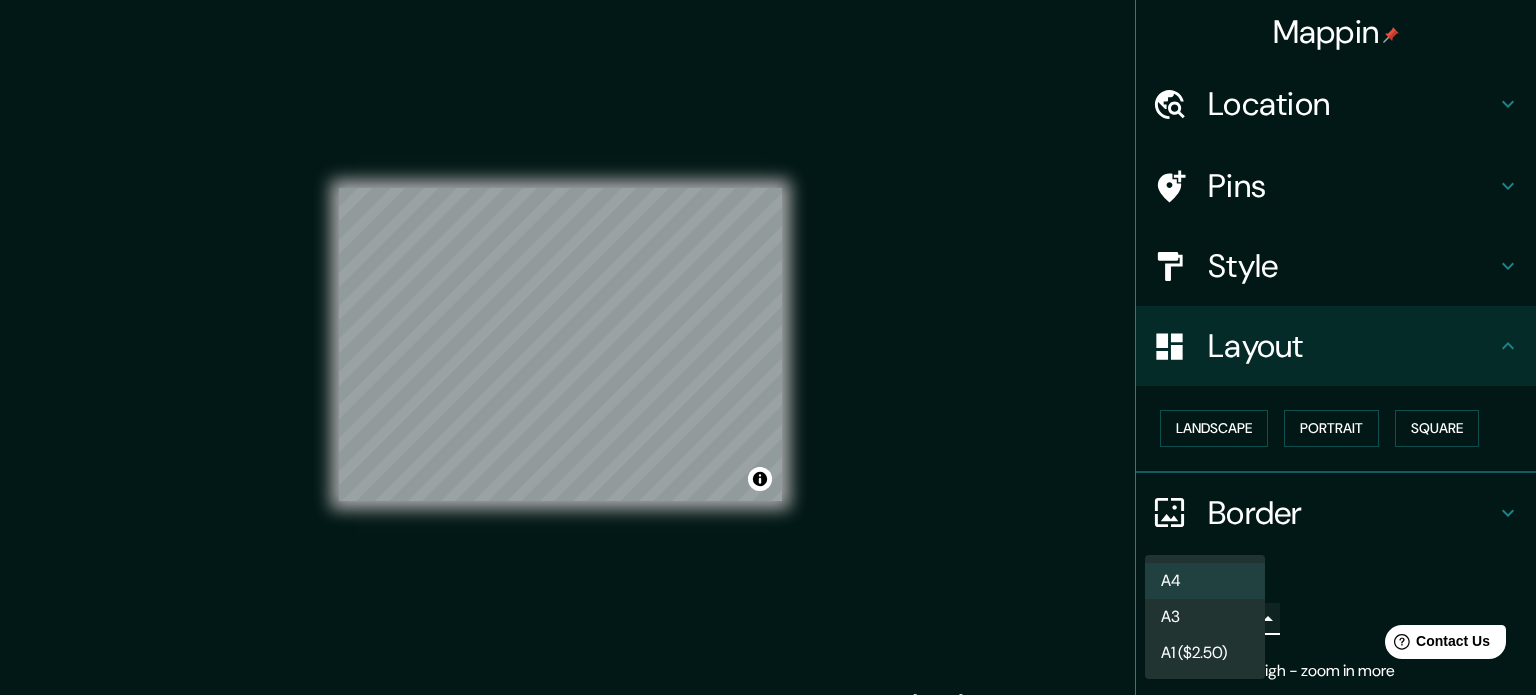 type on "a4" 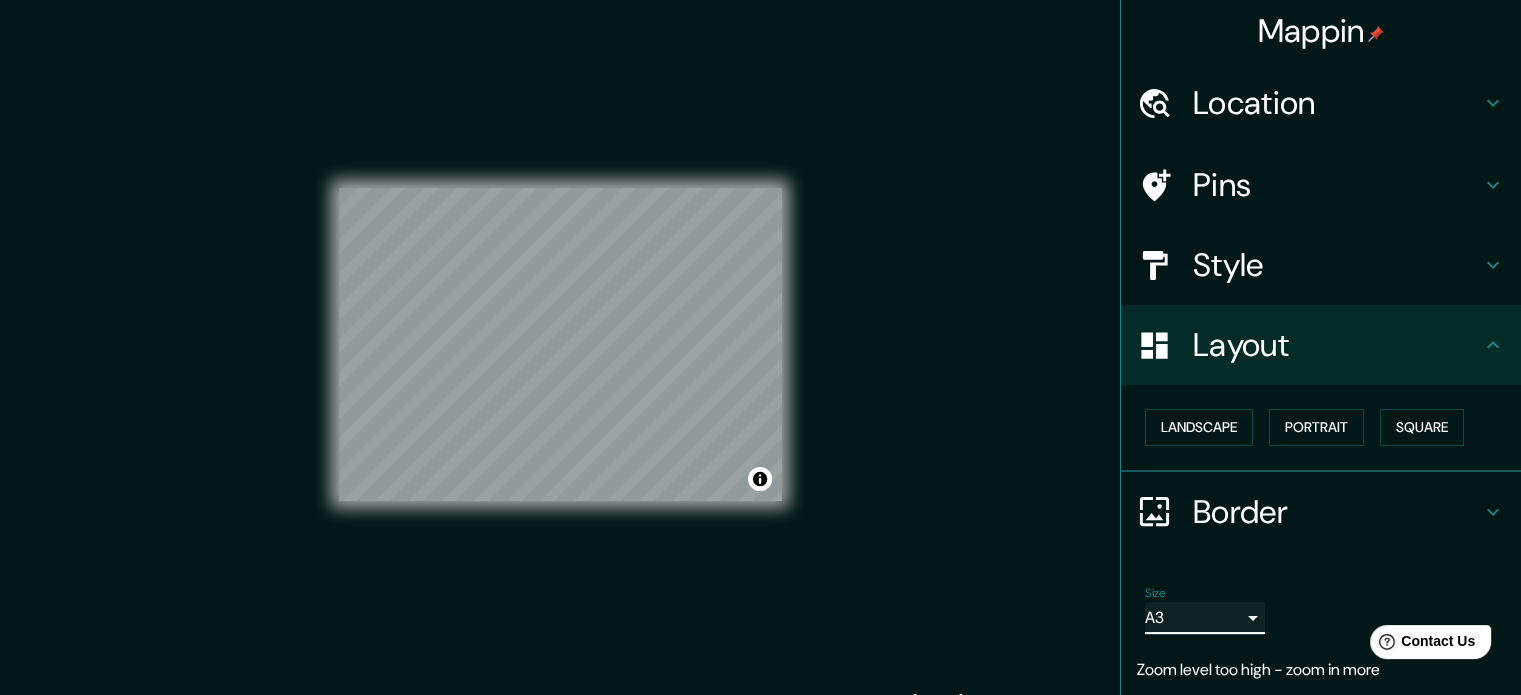 scroll, scrollTop: 0, scrollLeft: 0, axis: both 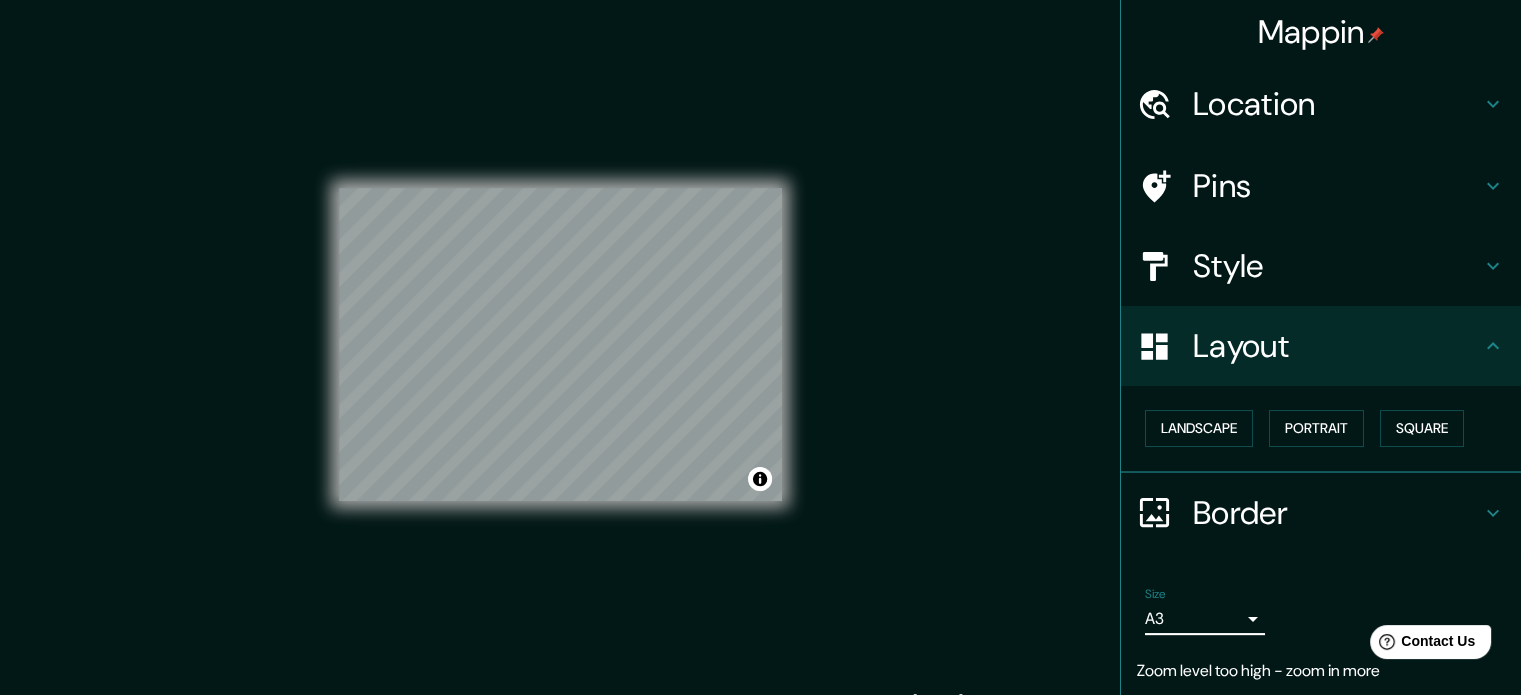 click 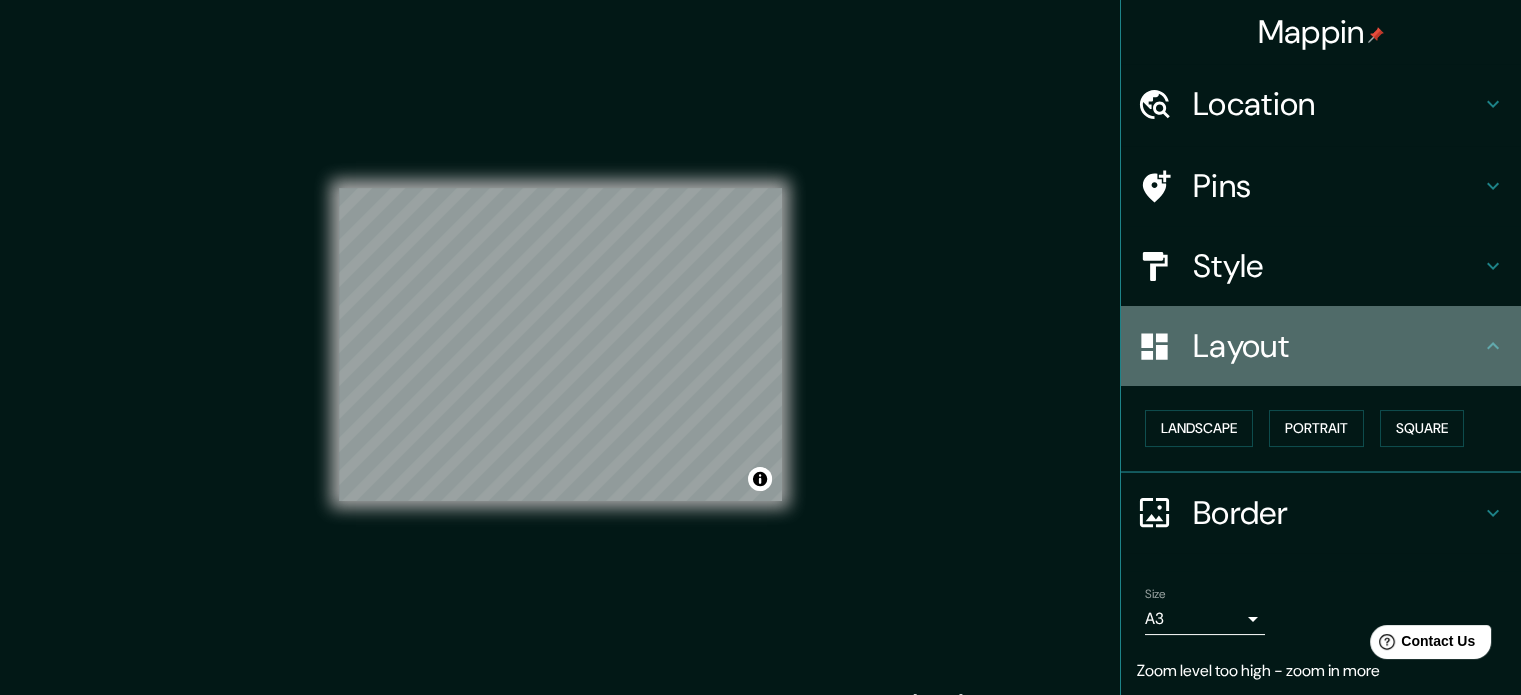 click 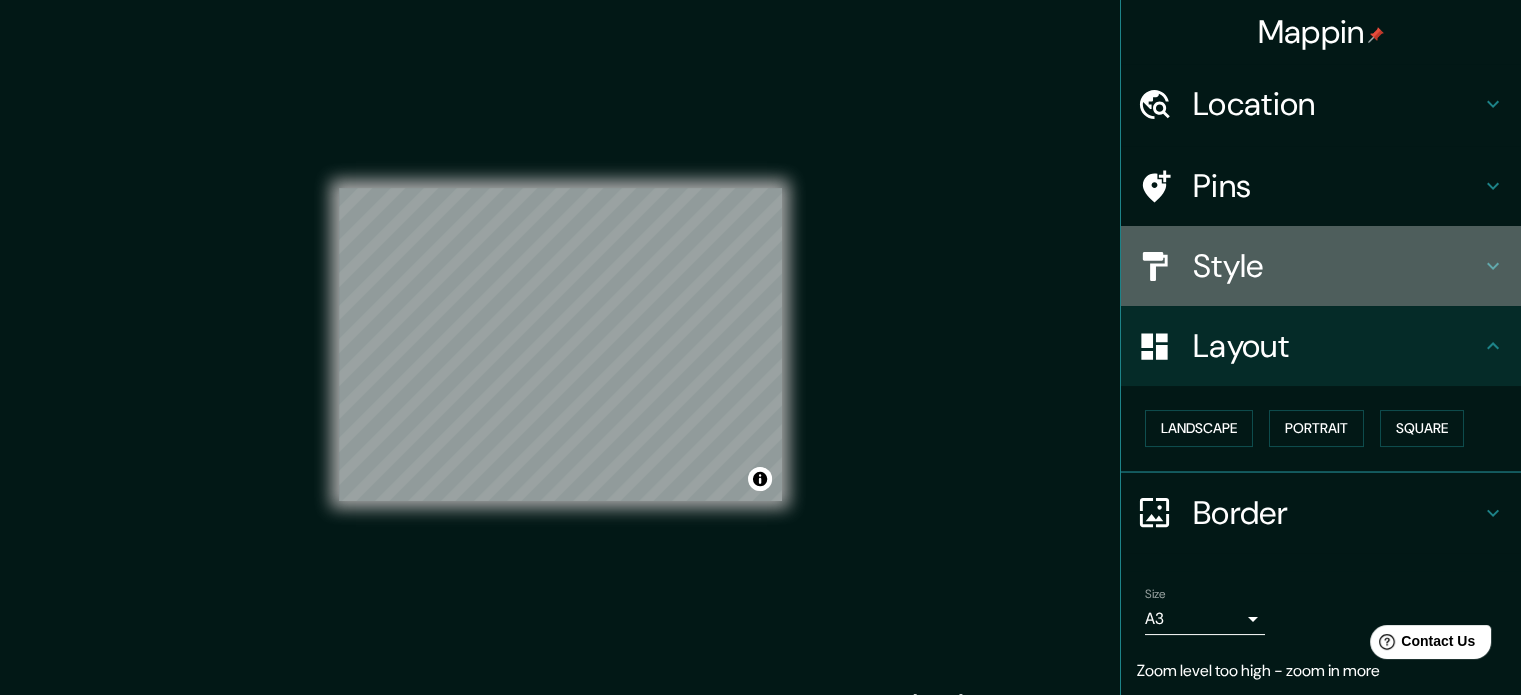 click on "Style" at bounding box center [1337, 266] 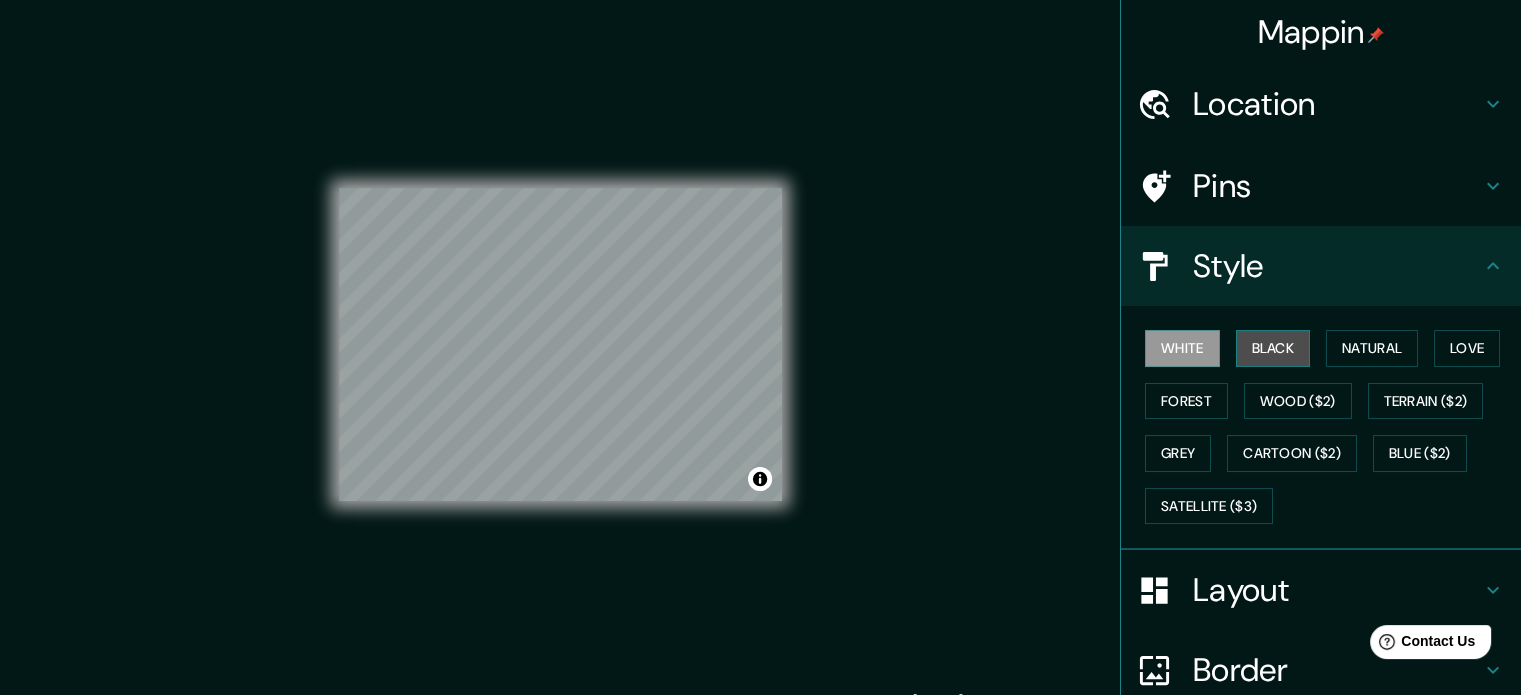 click on "Black" at bounding box center [1273, 348] 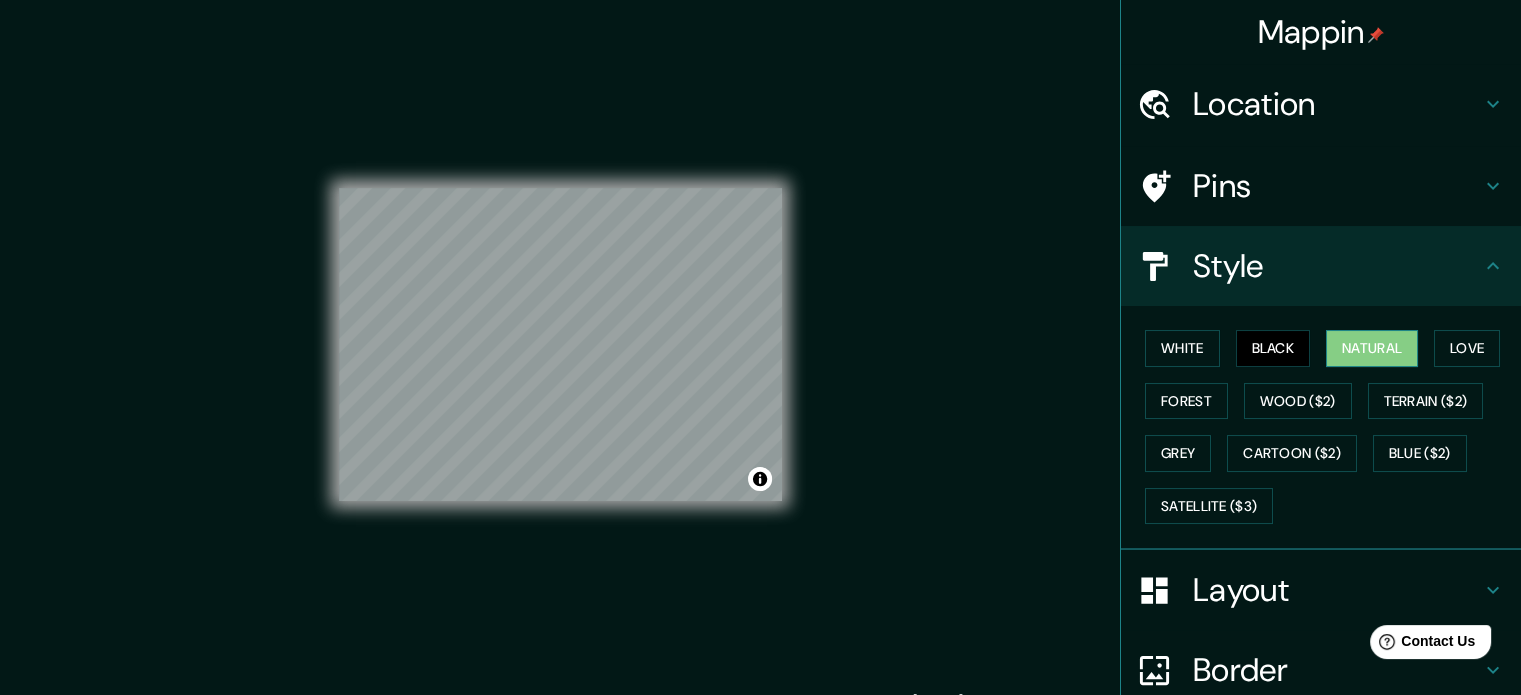 click on "Natural" at bounding box center [1372, 348] 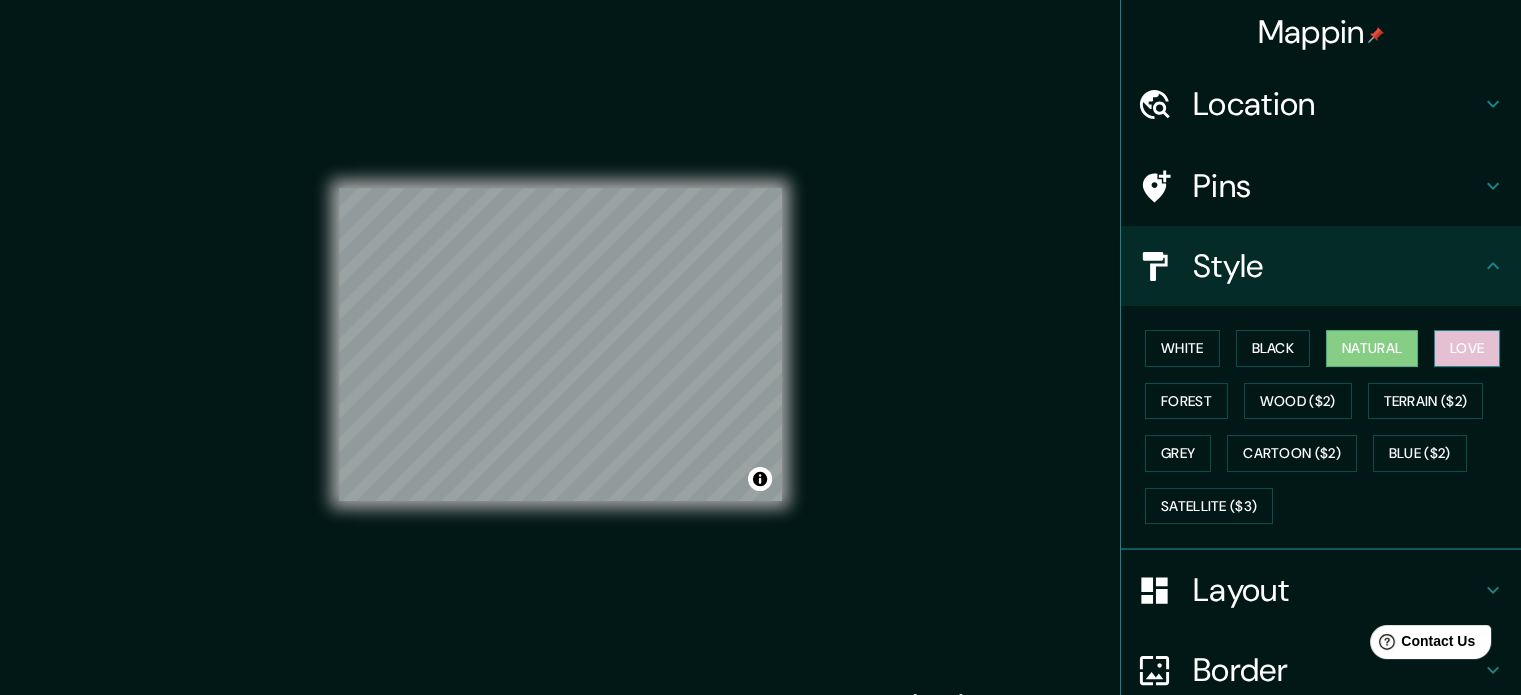 click on "Love" at bounding box center (1467, 348) 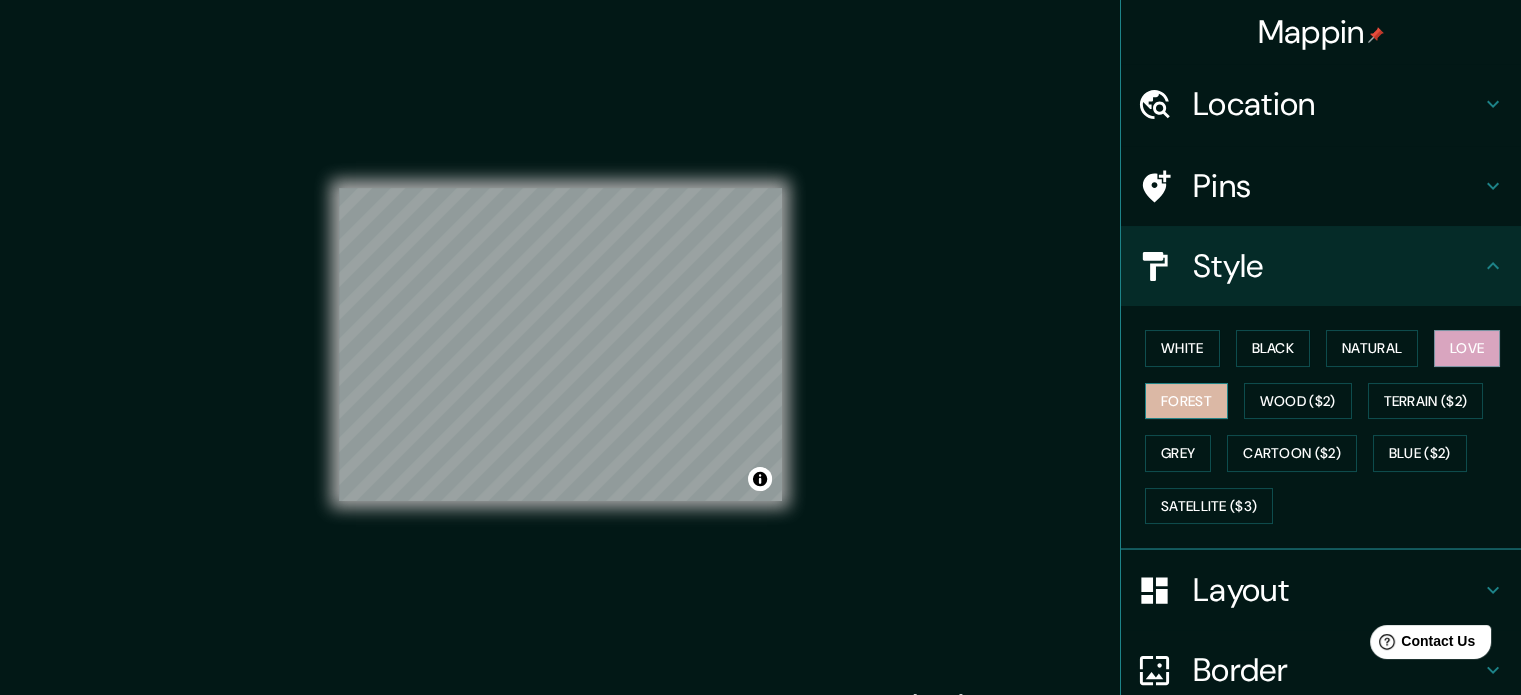 click on "Forest" at bounding box center [1186, 401] 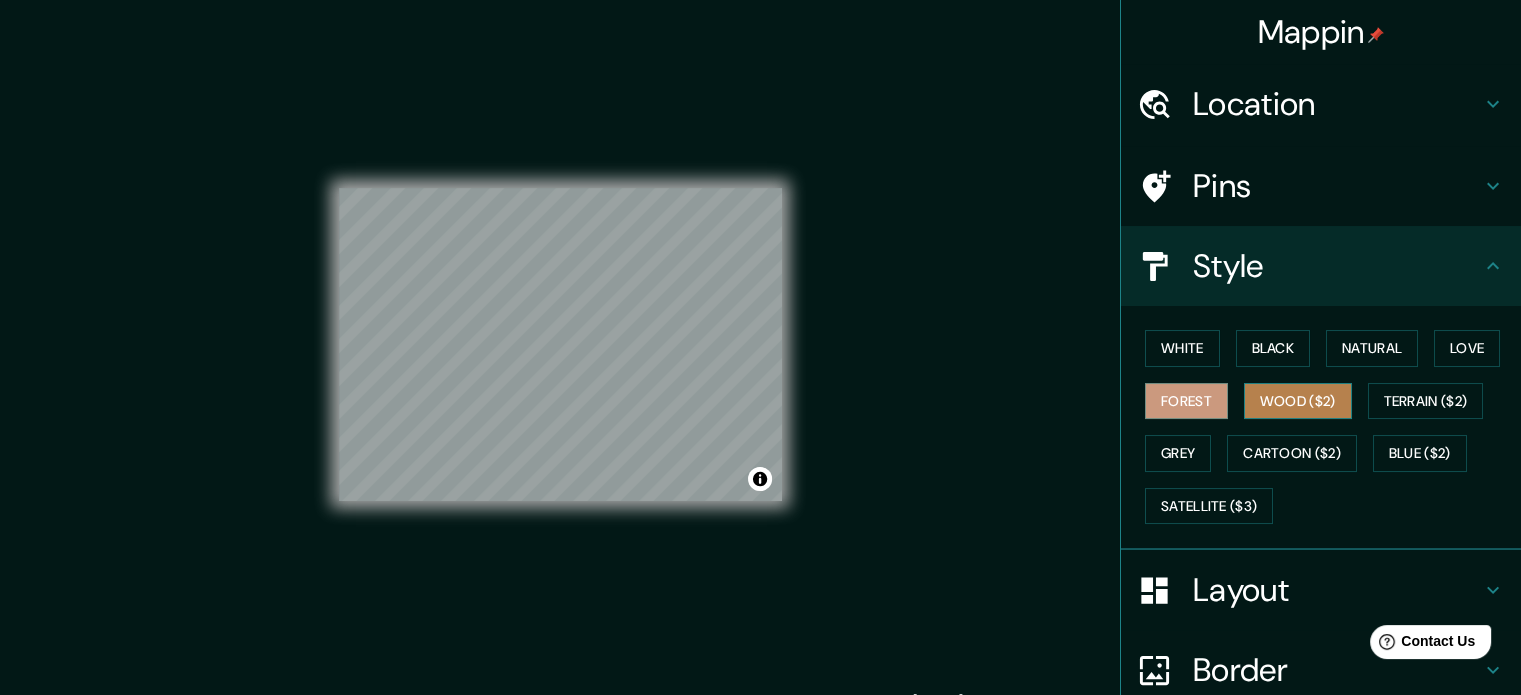 click on "Wood ($2)" at bounding box center (1298, 401) 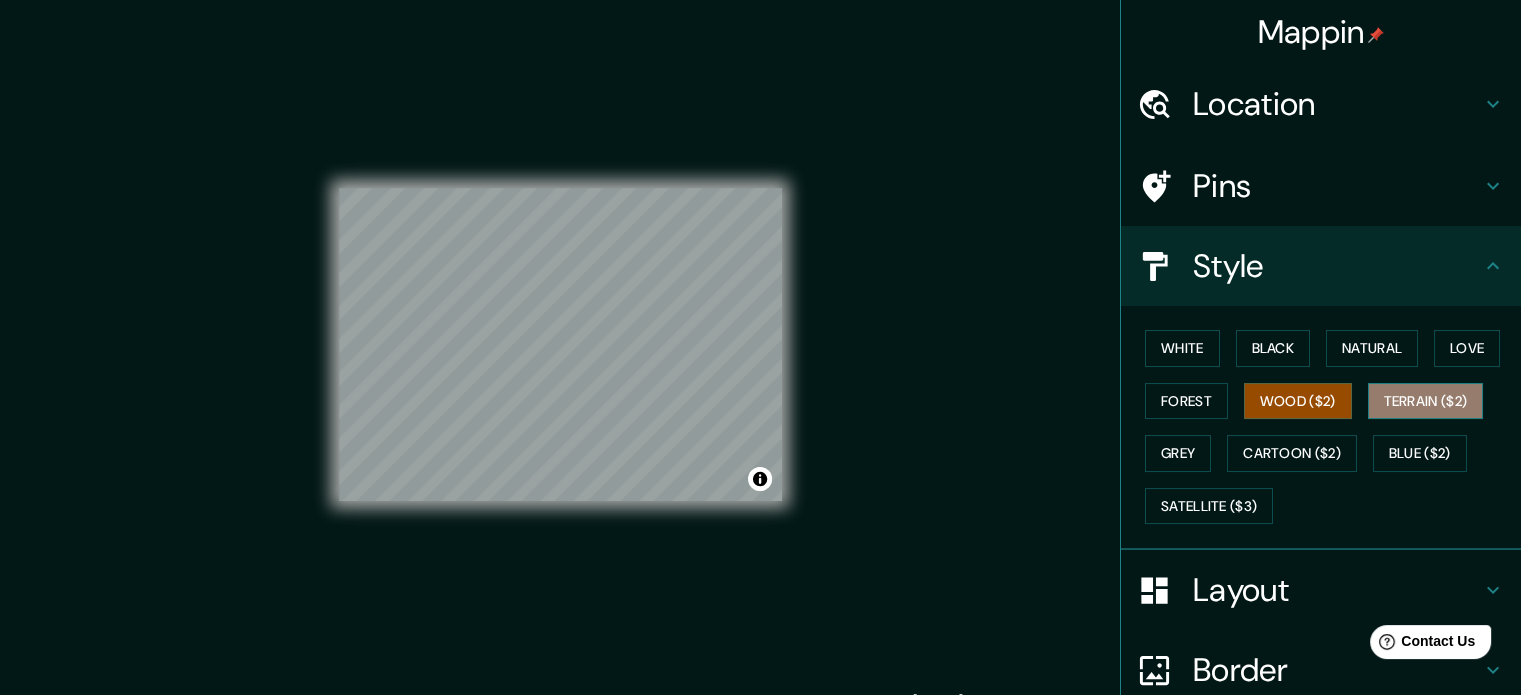 click on "Terrain ($2)" at bounding box center (1426, 401) 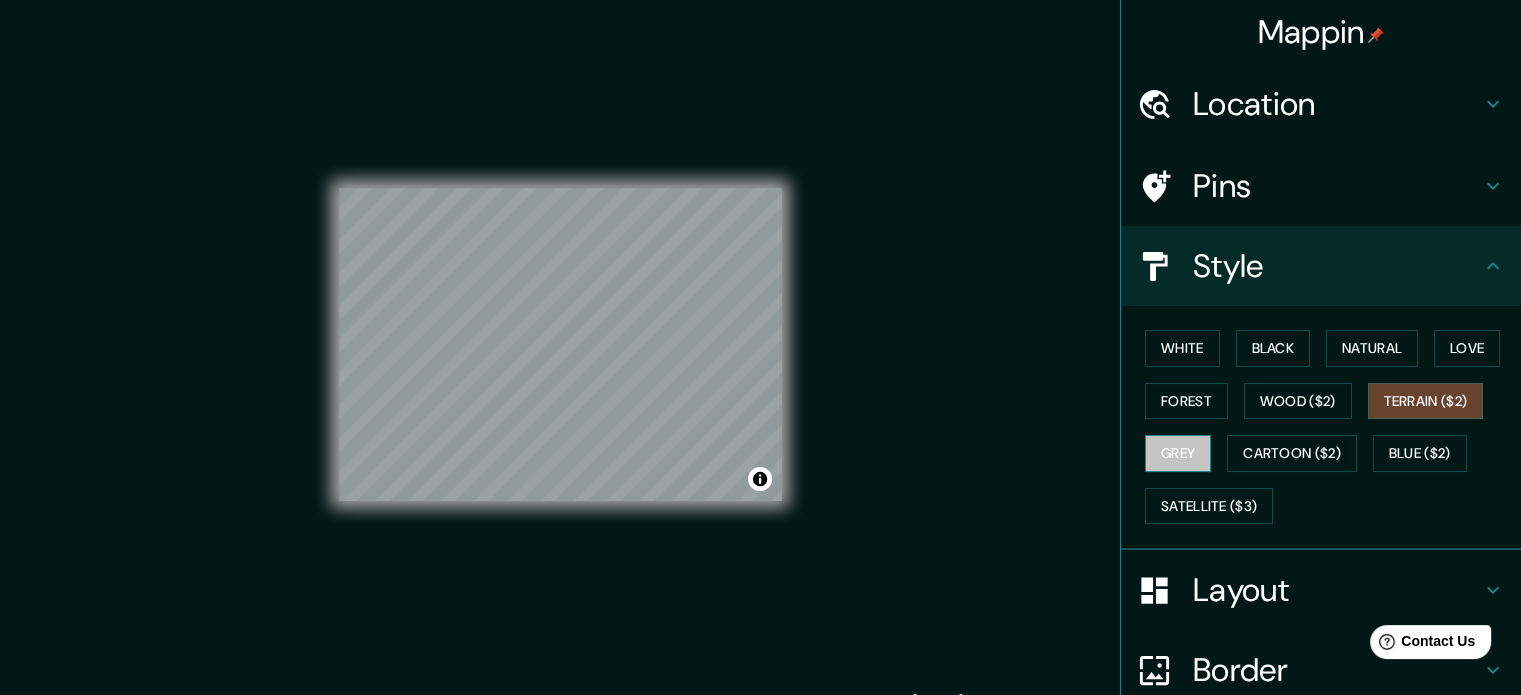 click on "Grey" at bounding box center [1178, 453] 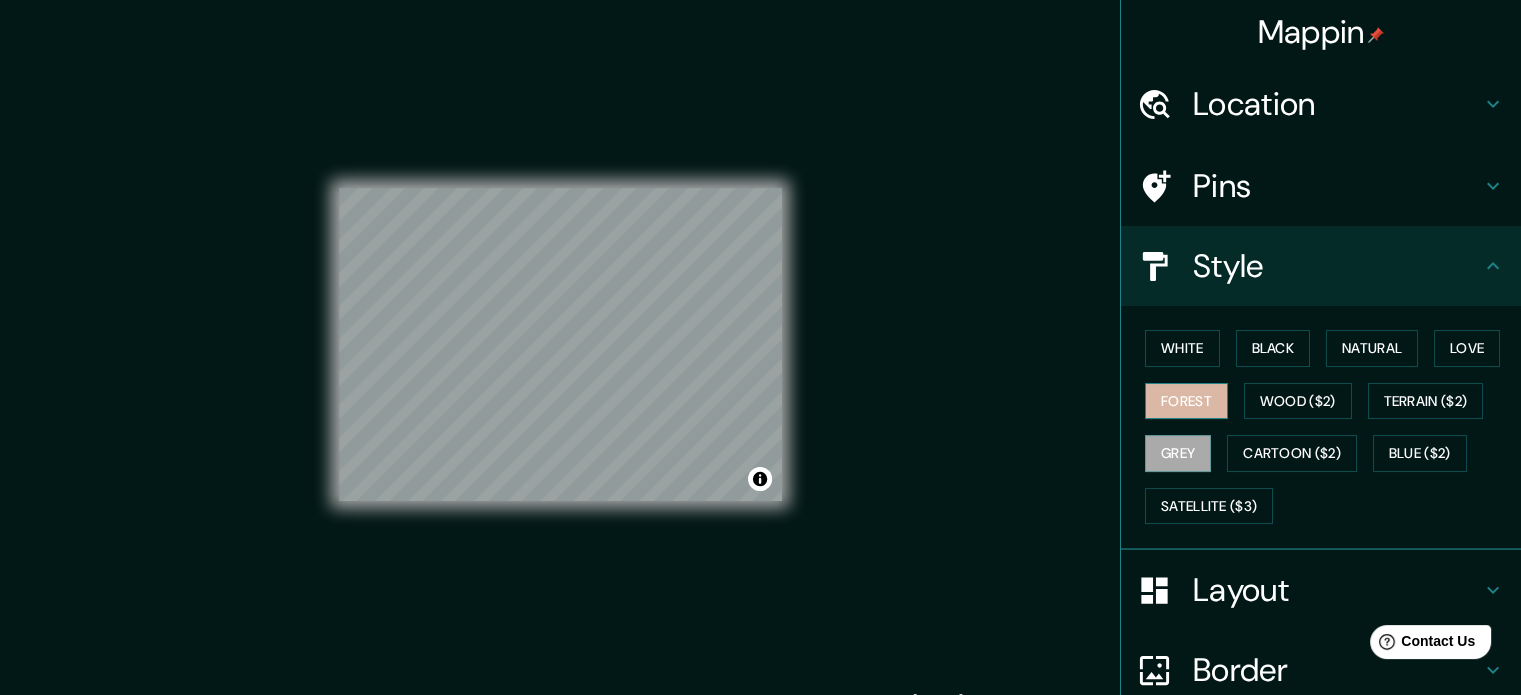 click on "Forest" at bounding box center (1186, 401) 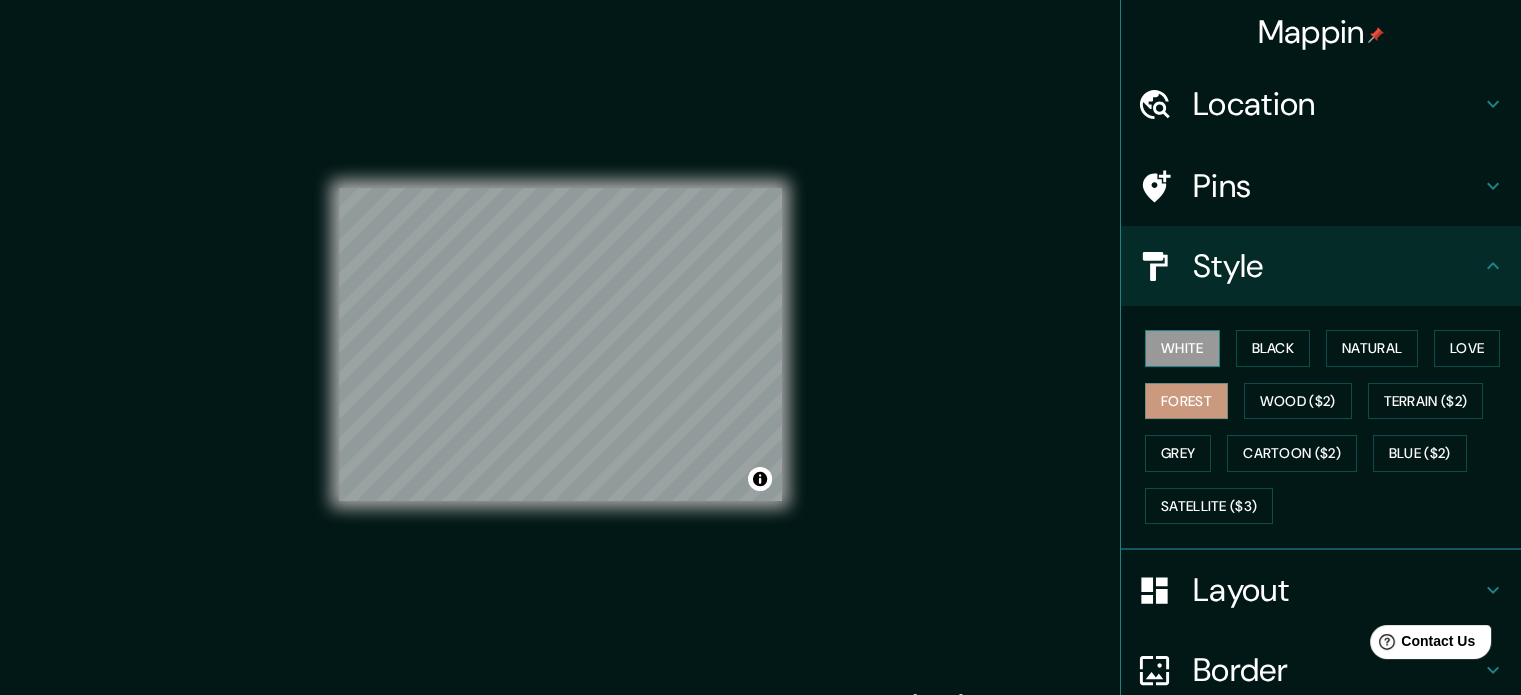 click on "White" at bounding box center (1182, 348) 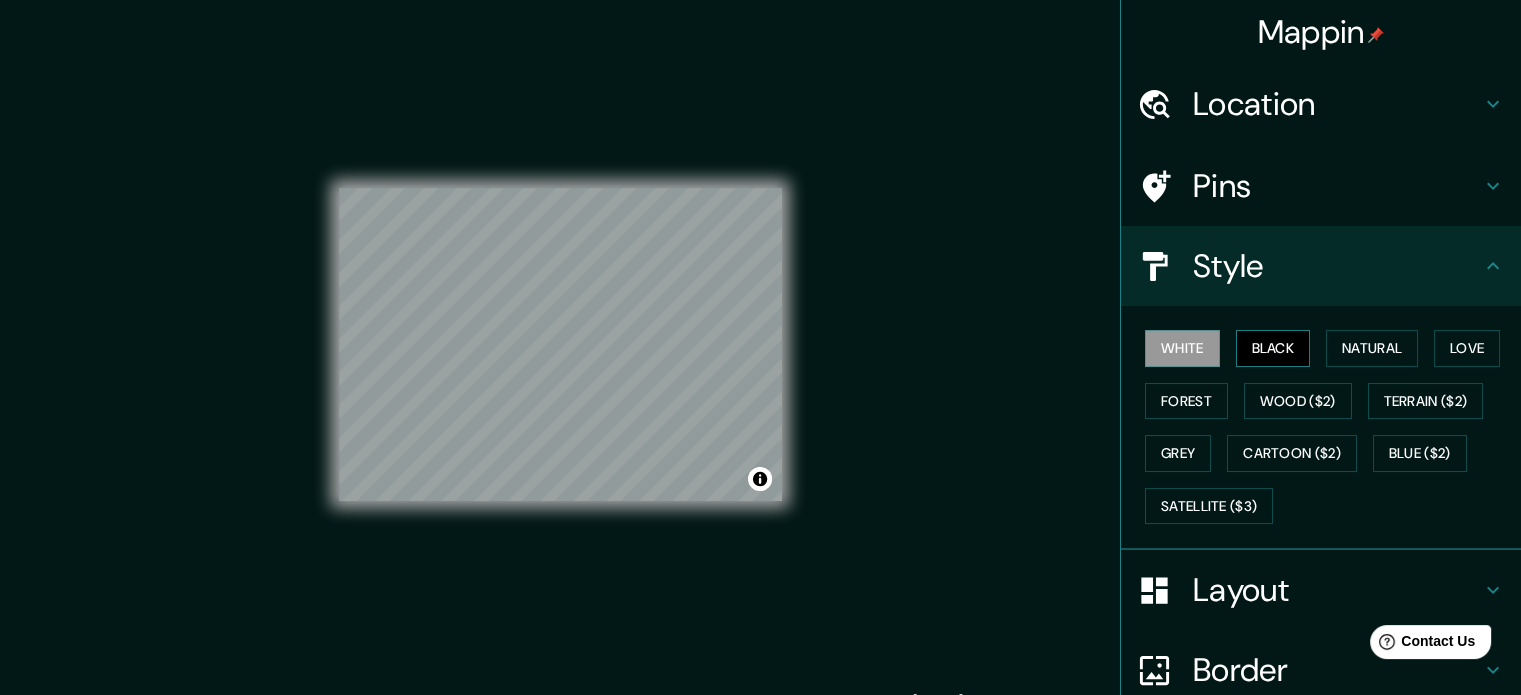 click on "Black" at bounding box center (1273, 348) 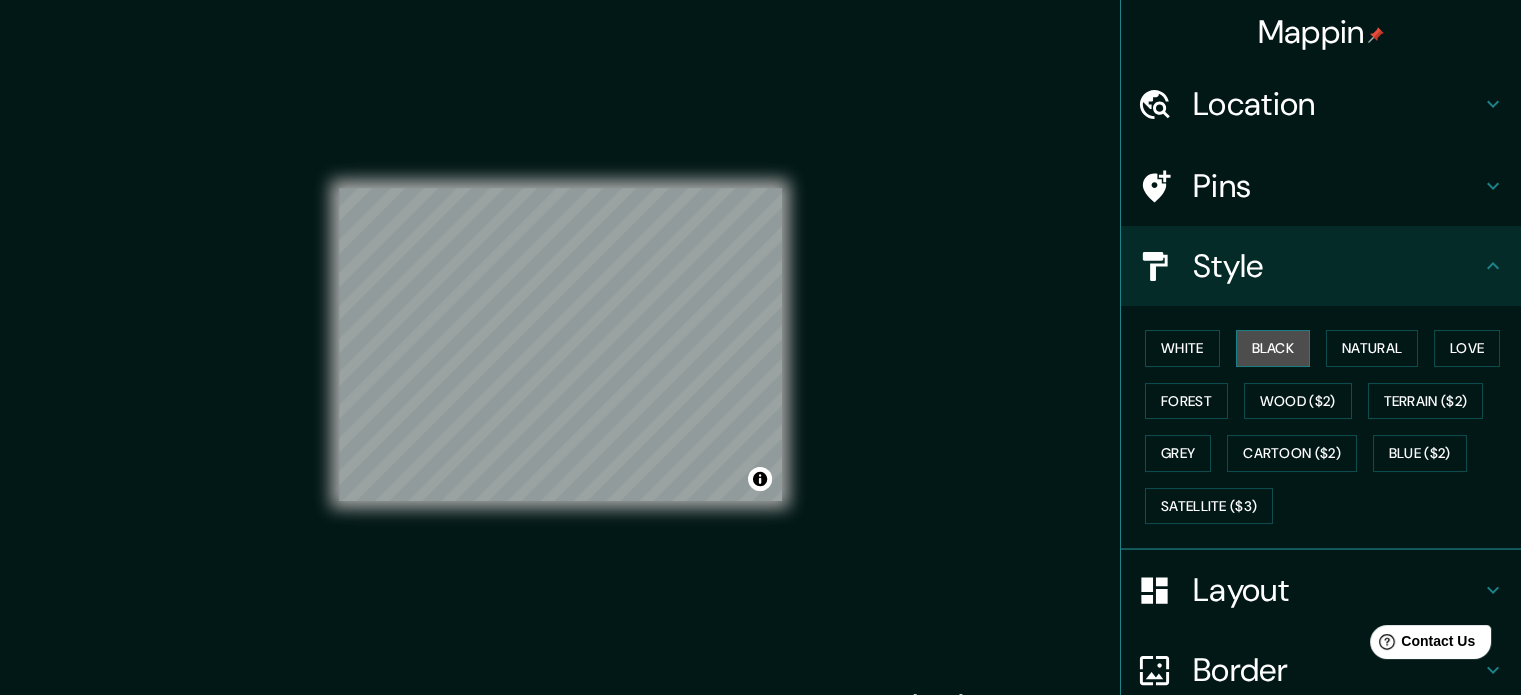 click on "Black" at bounding box center [1273, 348] 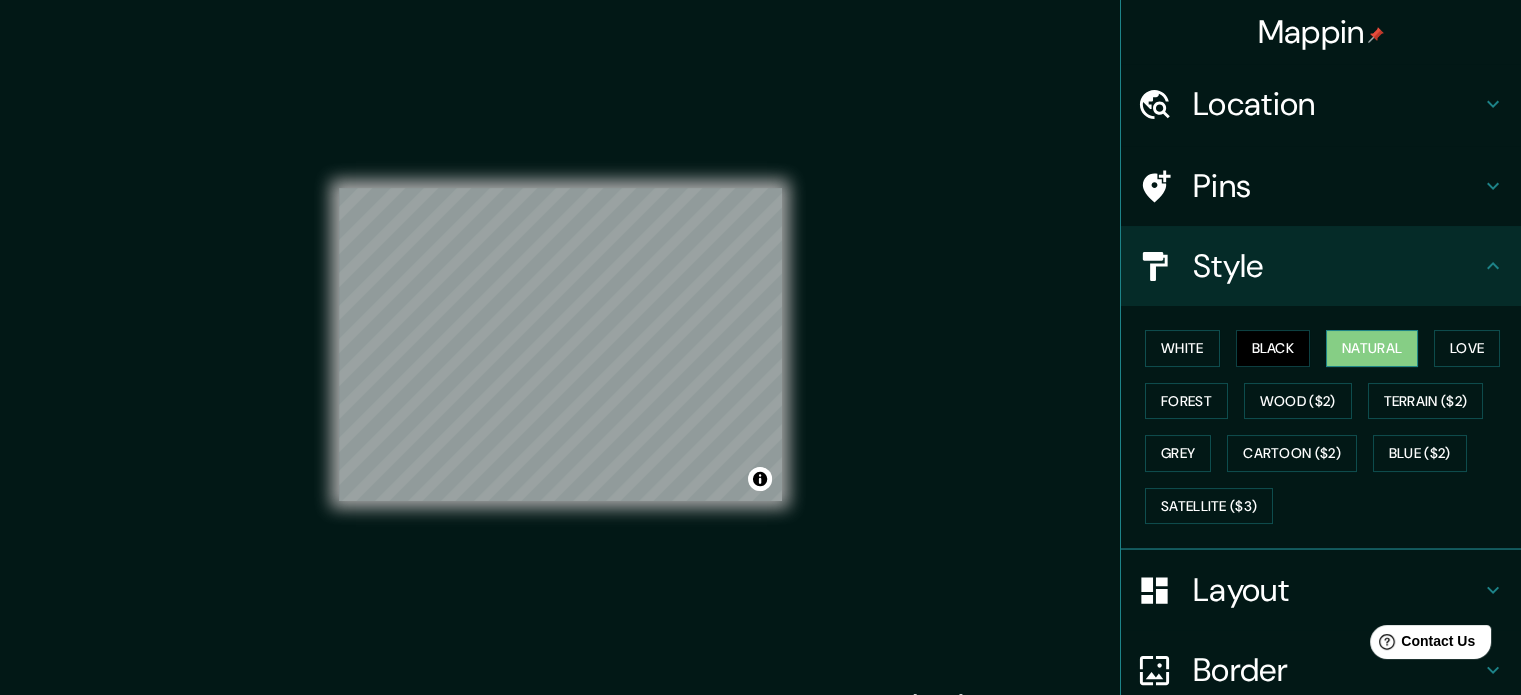 click on "Natural" at bounding box center (1372, 348) 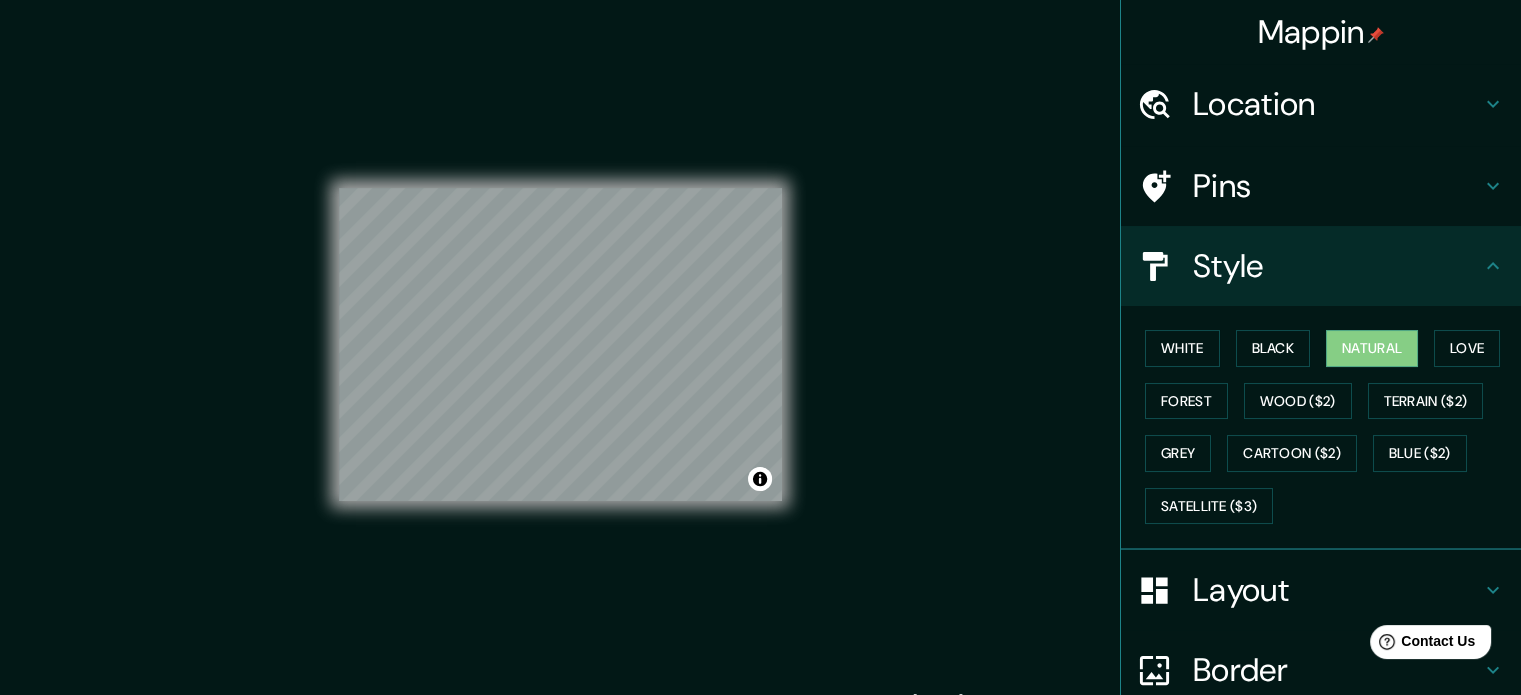 click on "White Black Natural Love Forest Wood ($2) Terrain ($2) Grey Cartoon ($2) Blue ($2) Satellite ($3)" at bounding box center (1329, 427) 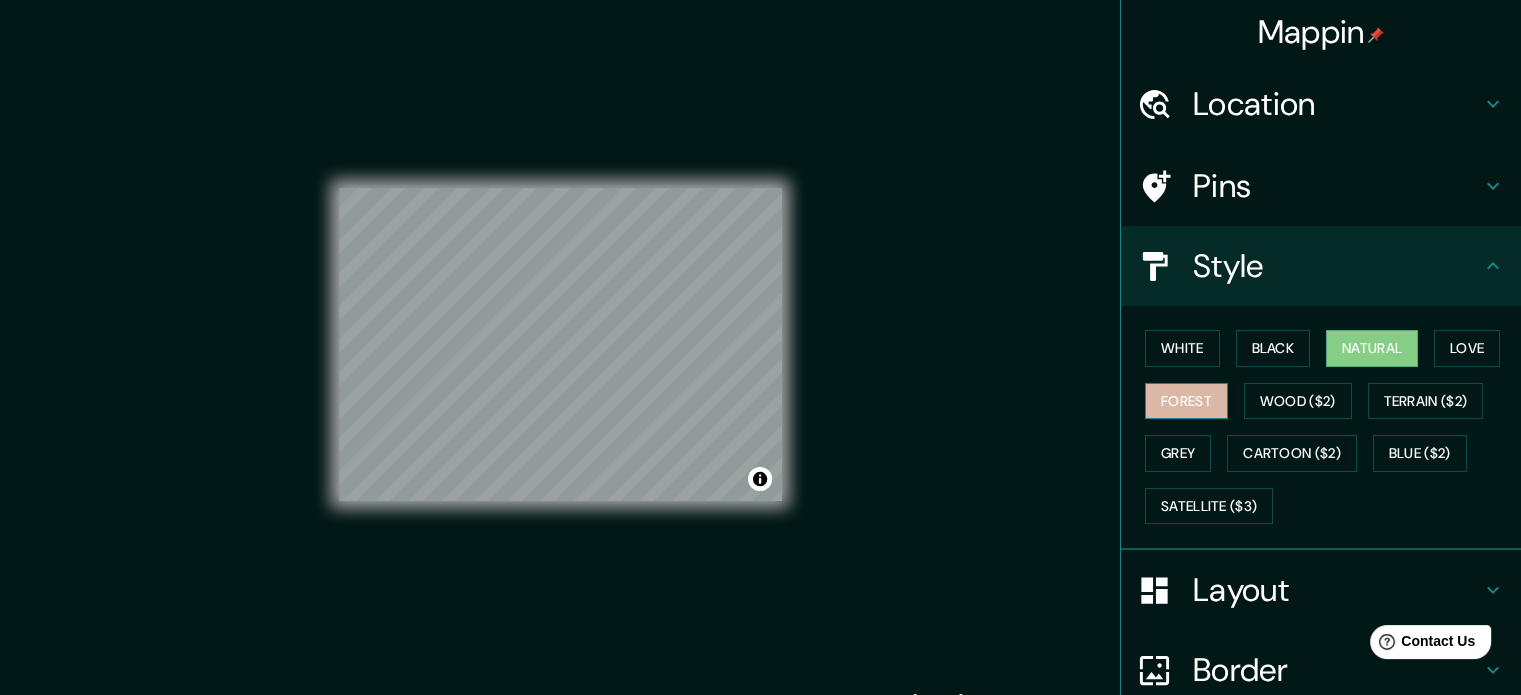 click on "Forest" at bounding box center (1186, 401) 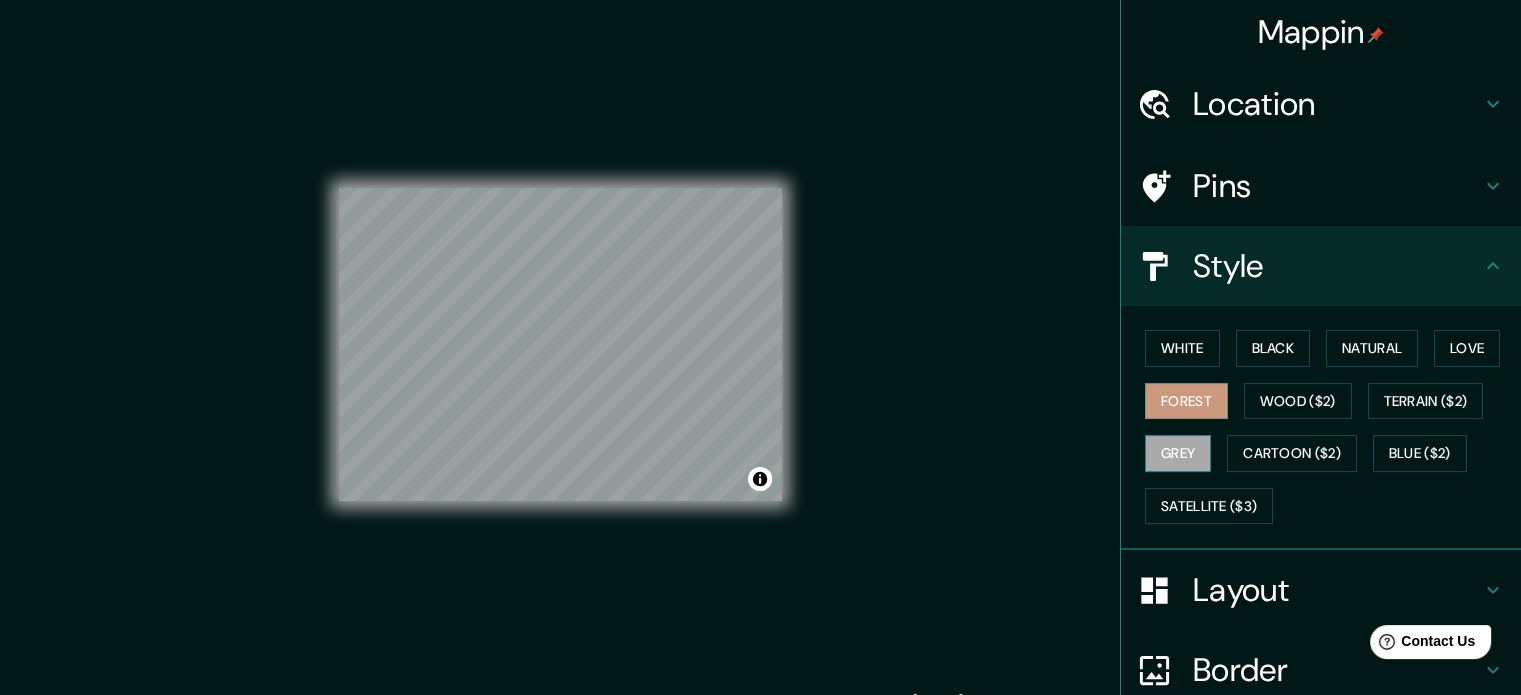 click on "Grey" at bounding box center [1178, 453] 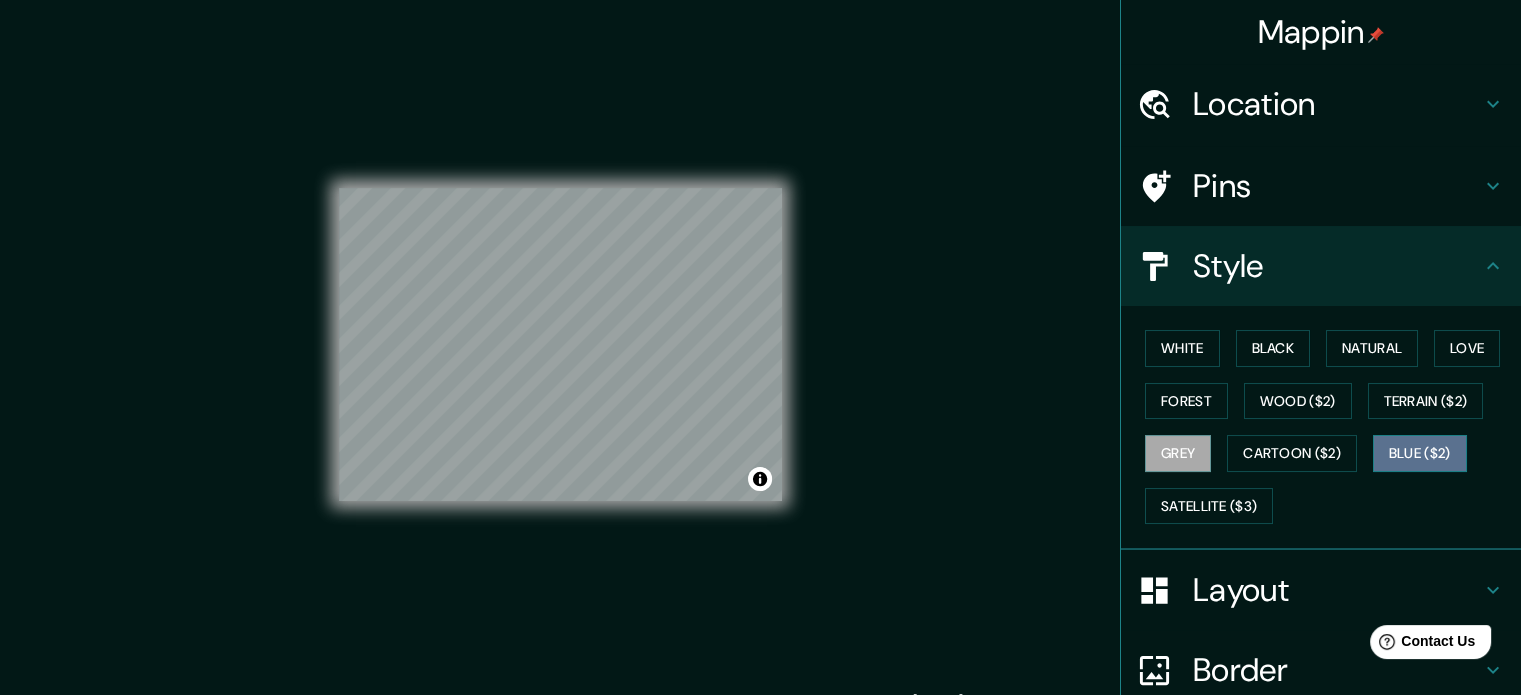 click on "Blue ($2)" at bounding box center (1420, 453) 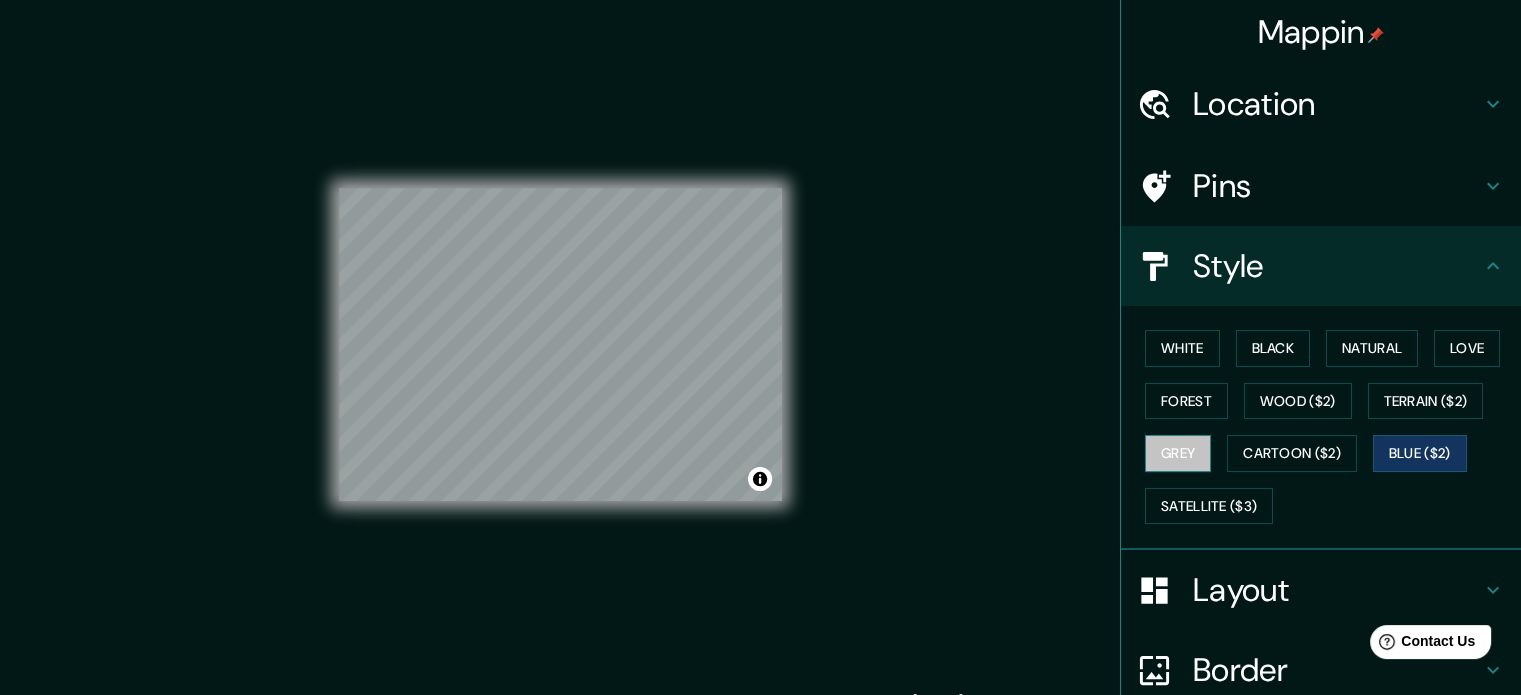 click on "Grey" at bounding box center [1178, 453] 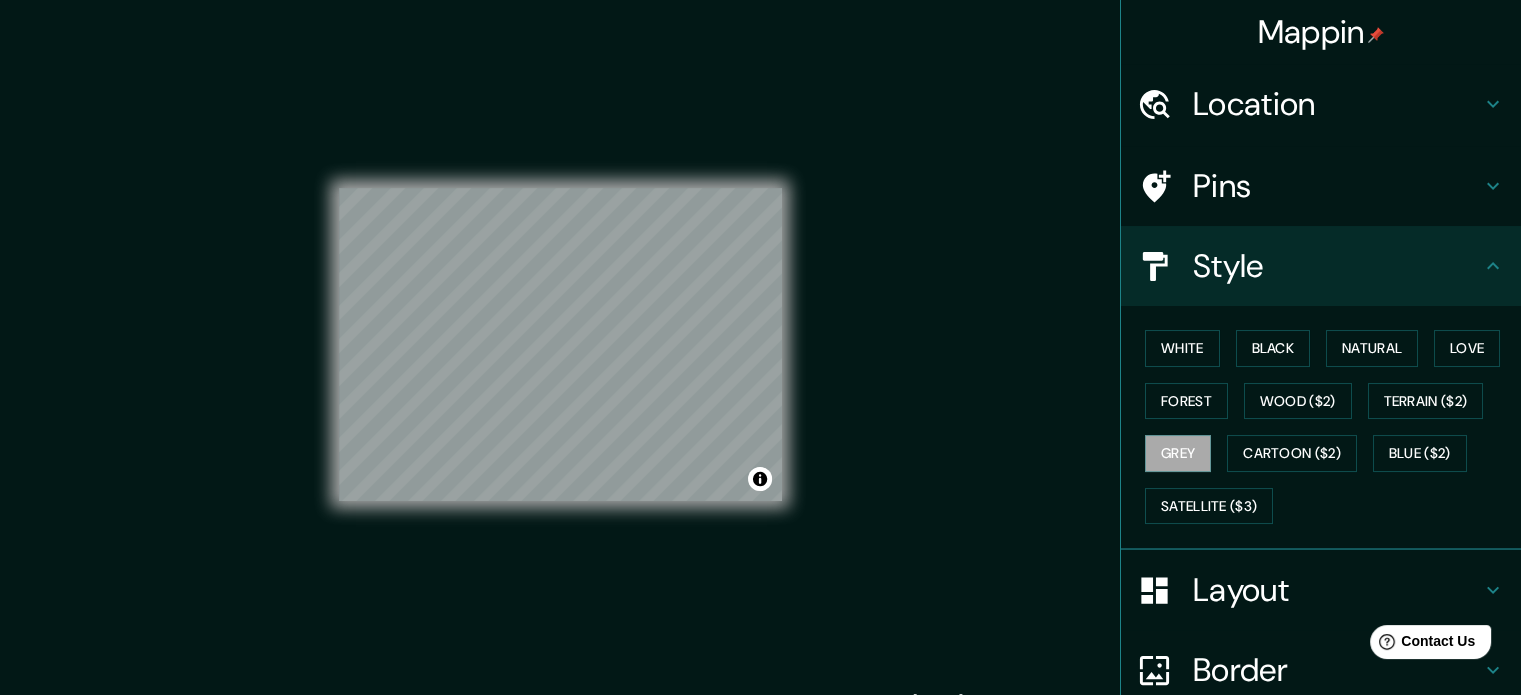click on "White Black Natural Love Forest Wood ($2) Terrain ($2) Grey Cartoon ($2) Blue ($2) Satellite ($3)" at bounding box center (1329, 427) 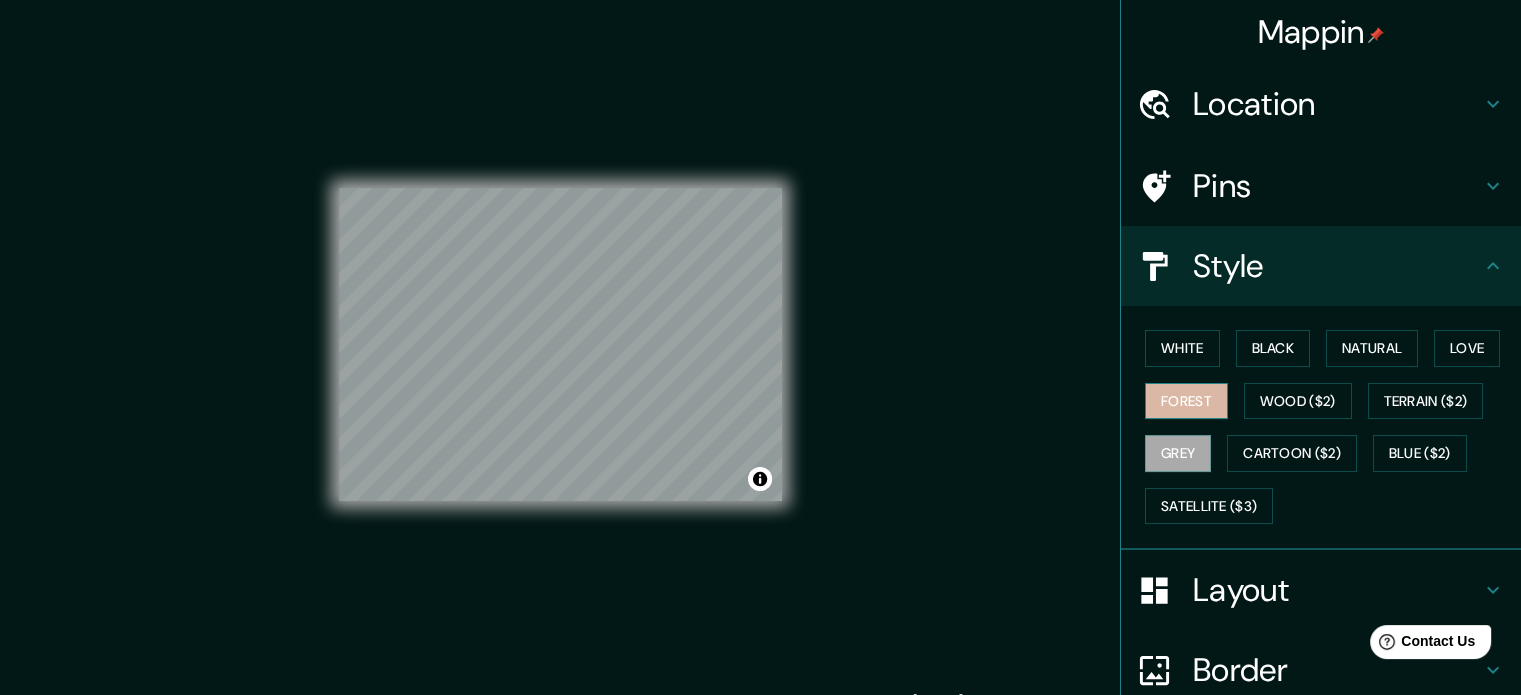click on "Forest" at bounding box center (1186, 401) 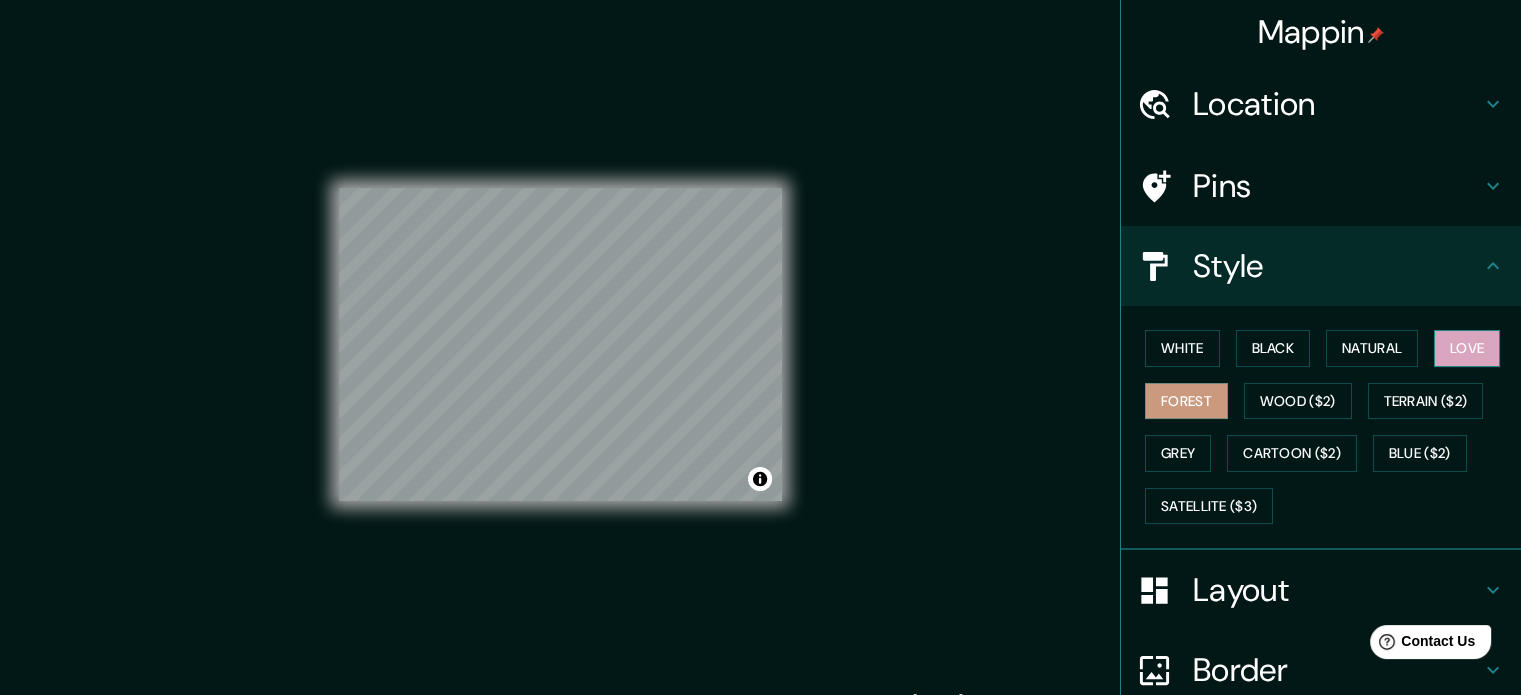 click on "Love" at bounding box center [1467, 348] 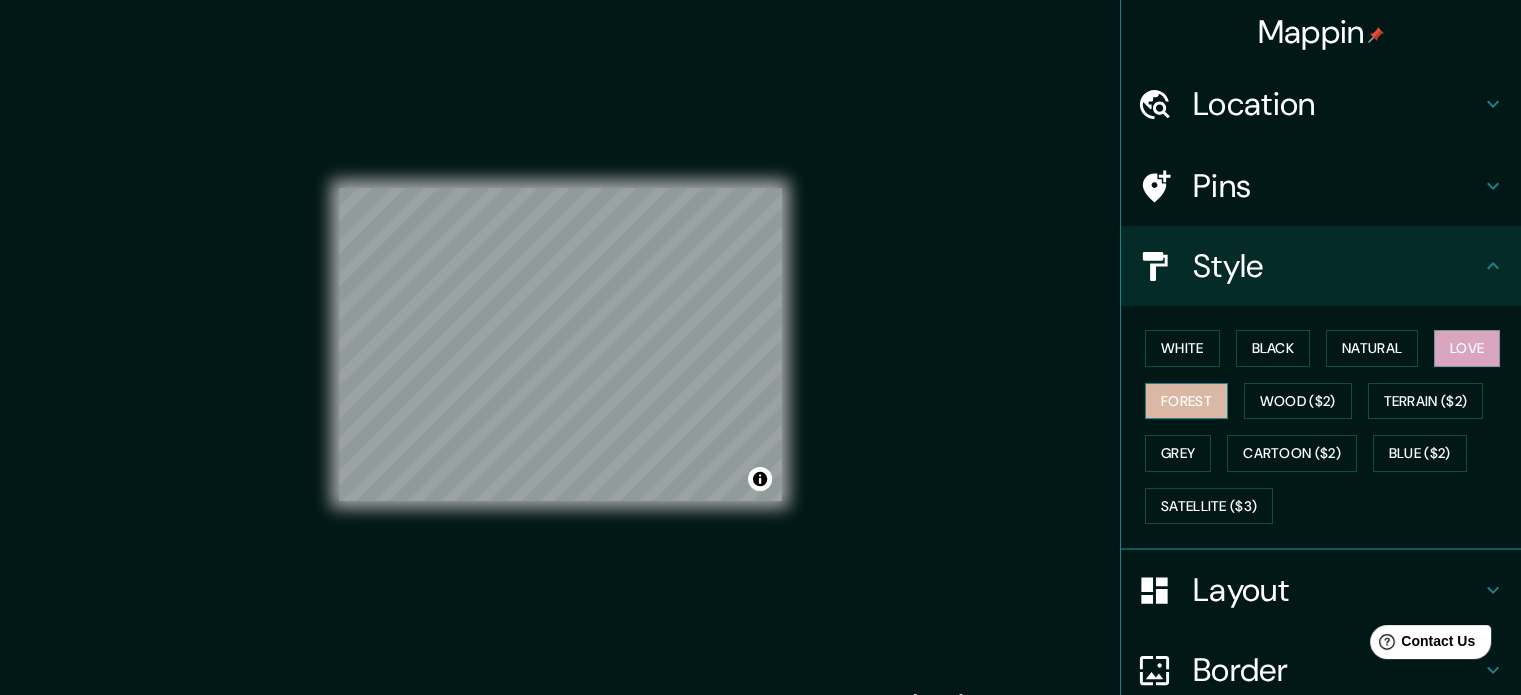 click on "Forest" at bounding box center [1186, 401] 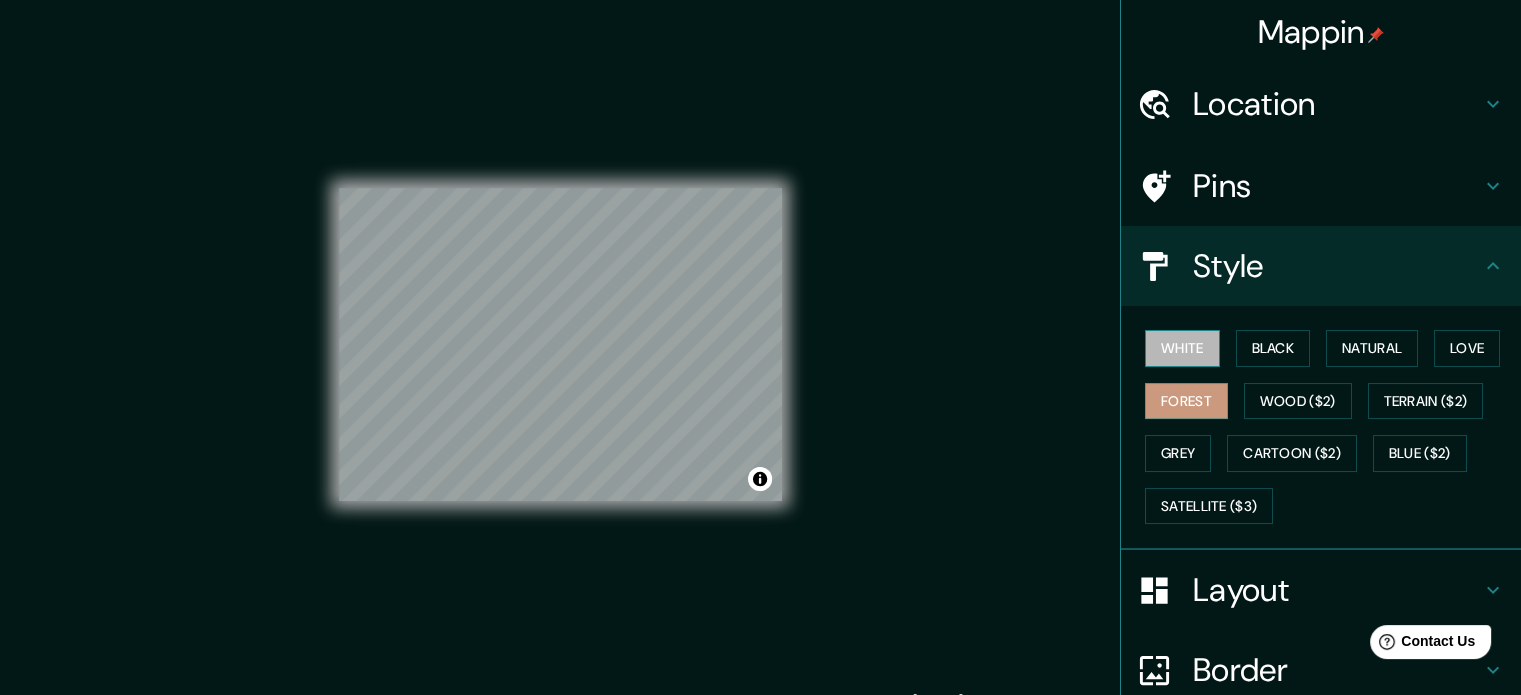 click on "White" at bounding box center [1182, 348] 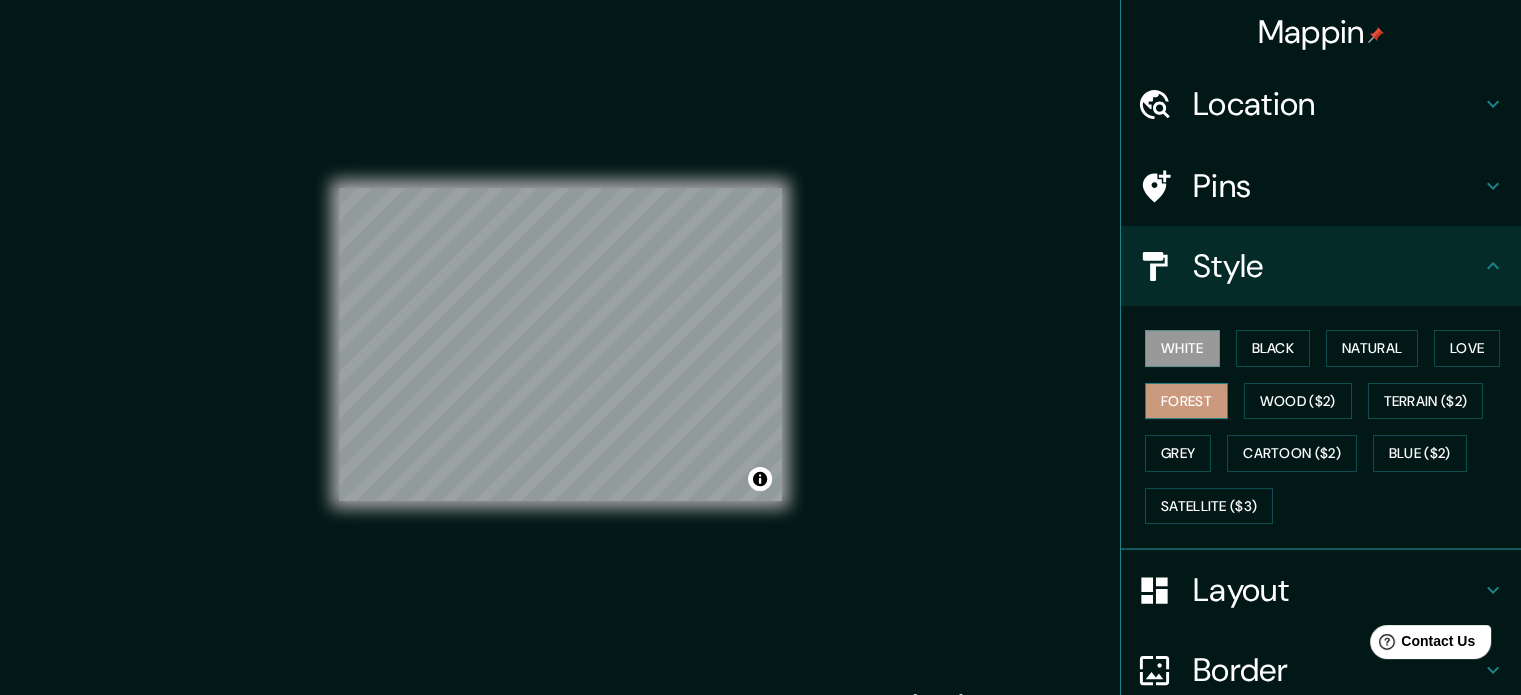 click on "Forest" at bounding box center [1186, 401] 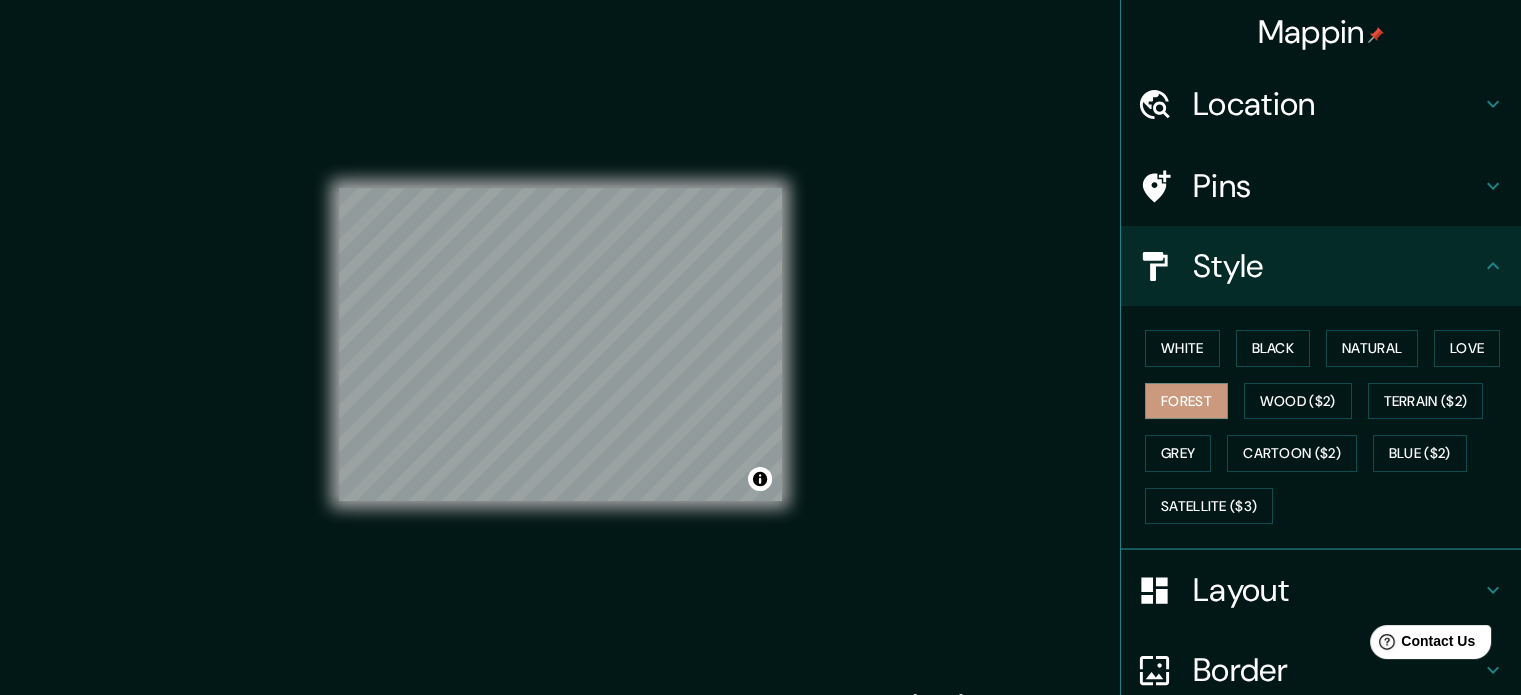 click on "Style" at bounding box center (1337, 266) 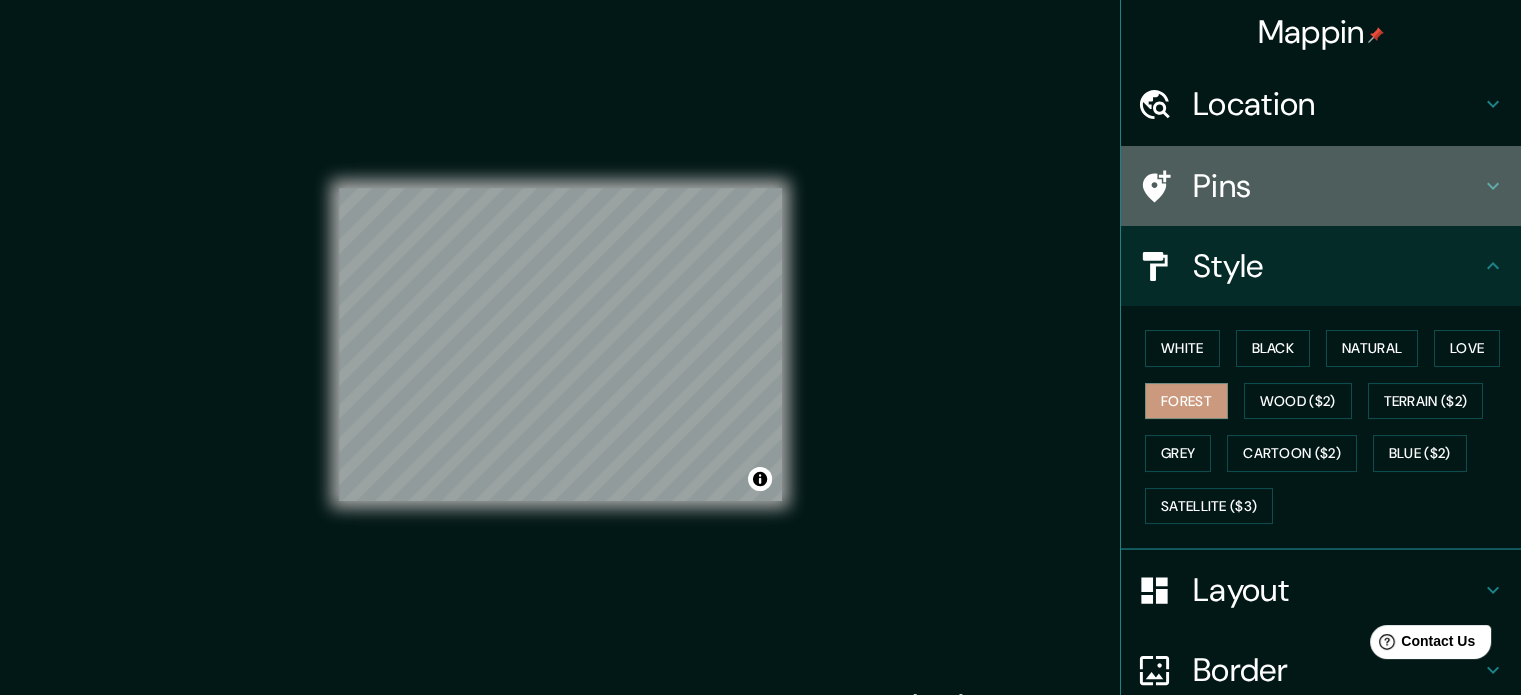 click on "Pins" at bounding box center [1337, 186] 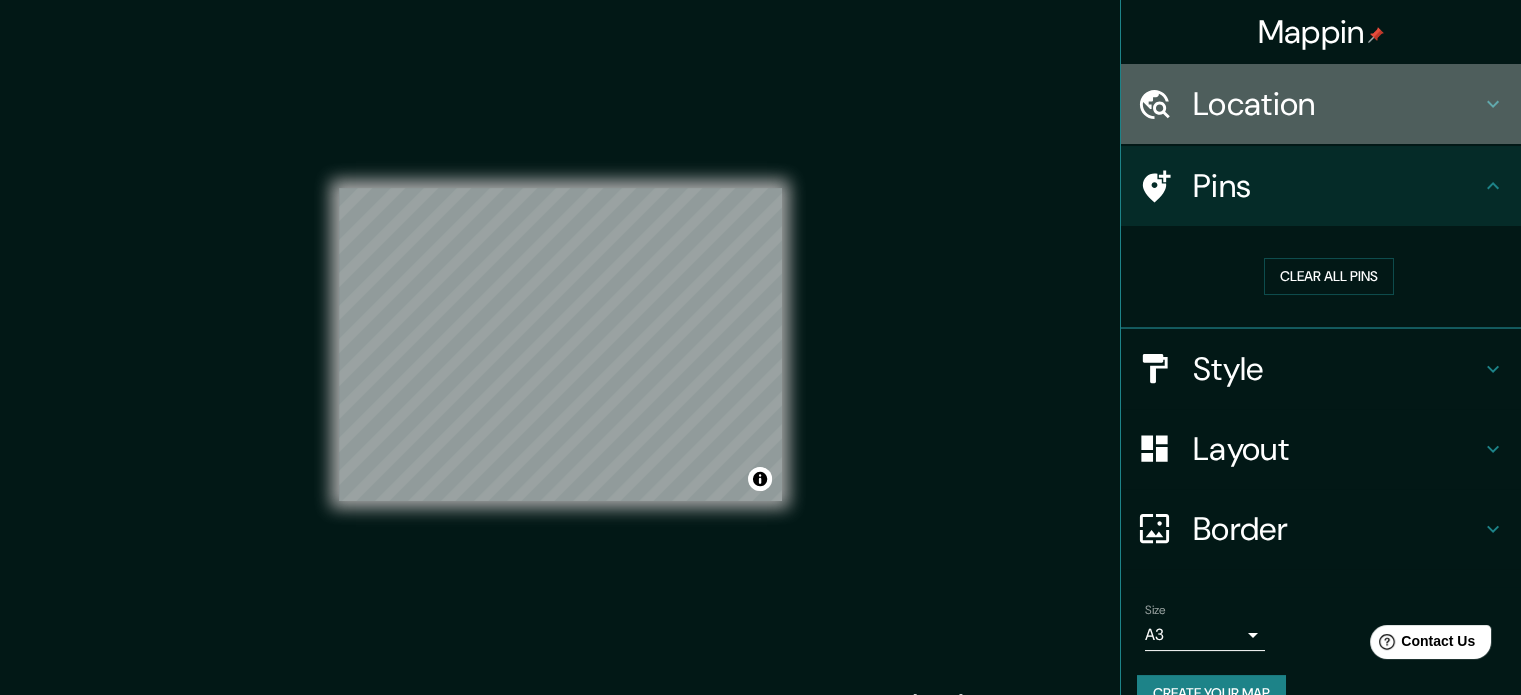 click on "Location" at bounding box center [1337, 104] 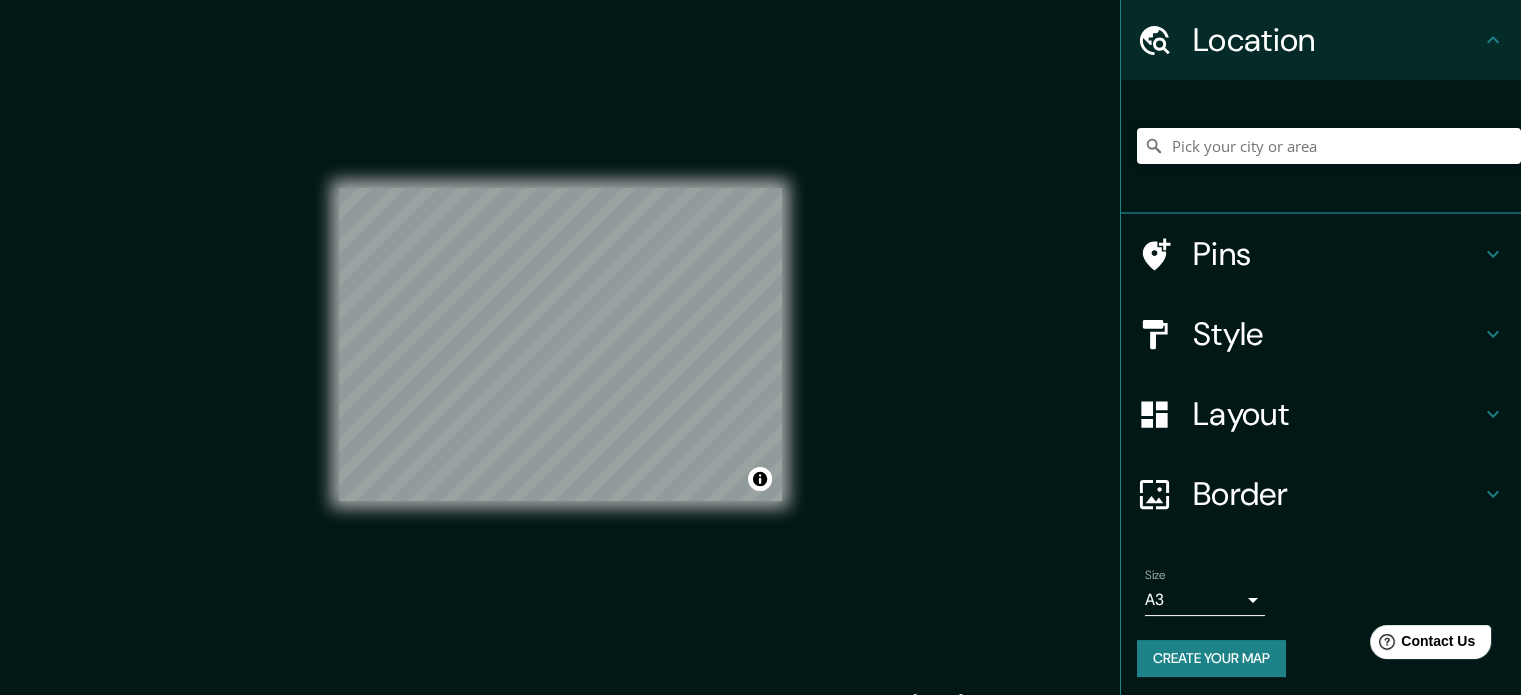 scroll, scrollTop: 68, scrollLeft: 0, axis: vertical 